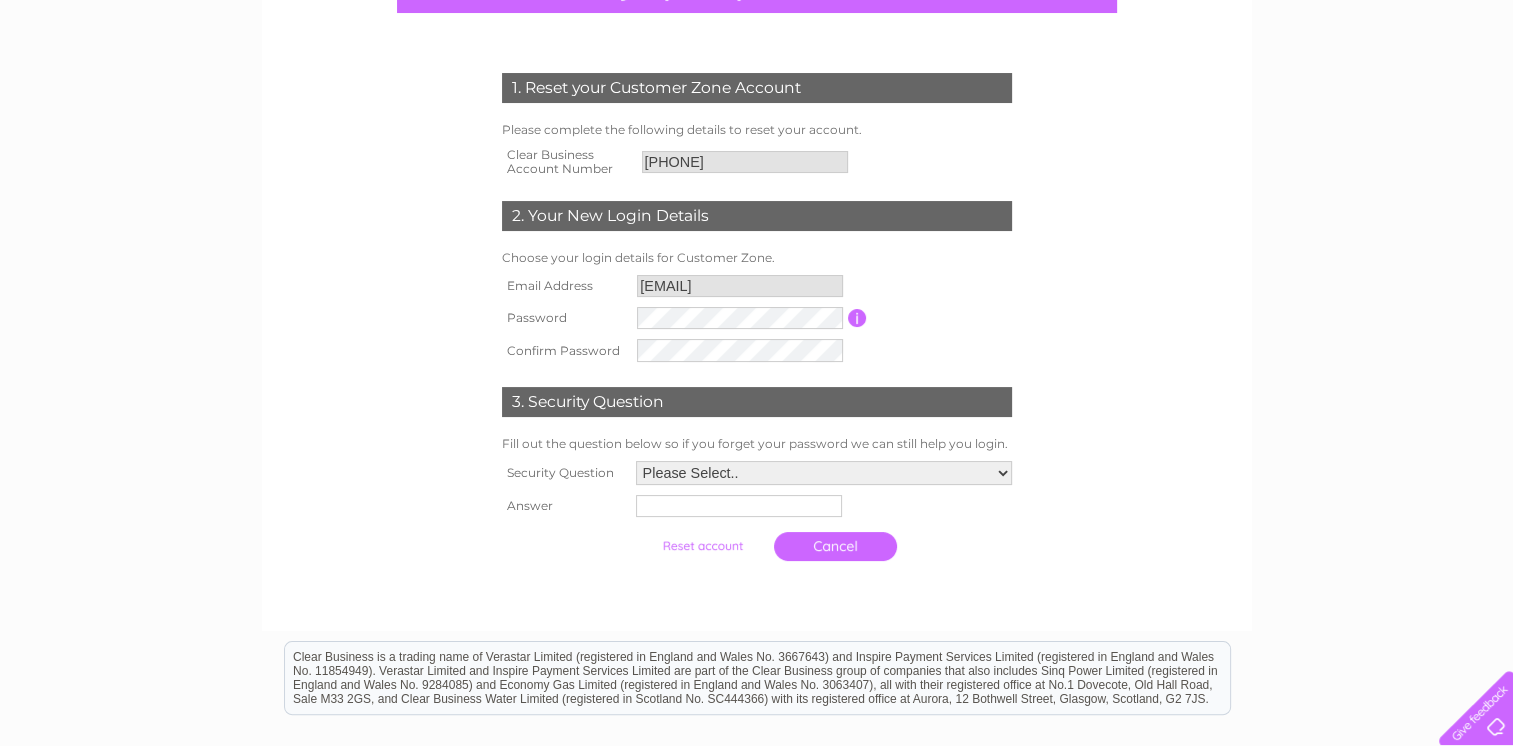 scroll, scrollTop: 0, scrollLeft: 0, axis: both 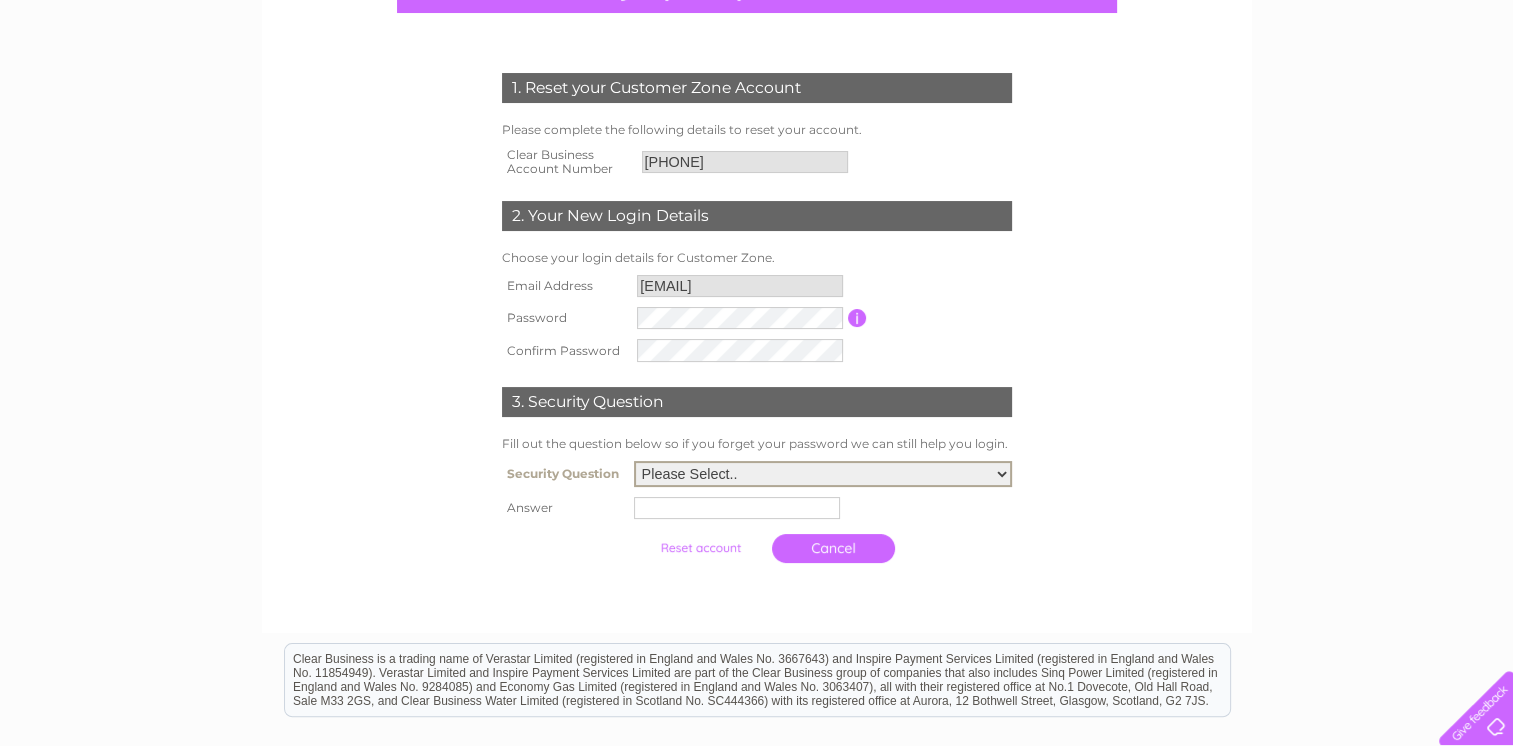 select on "2" 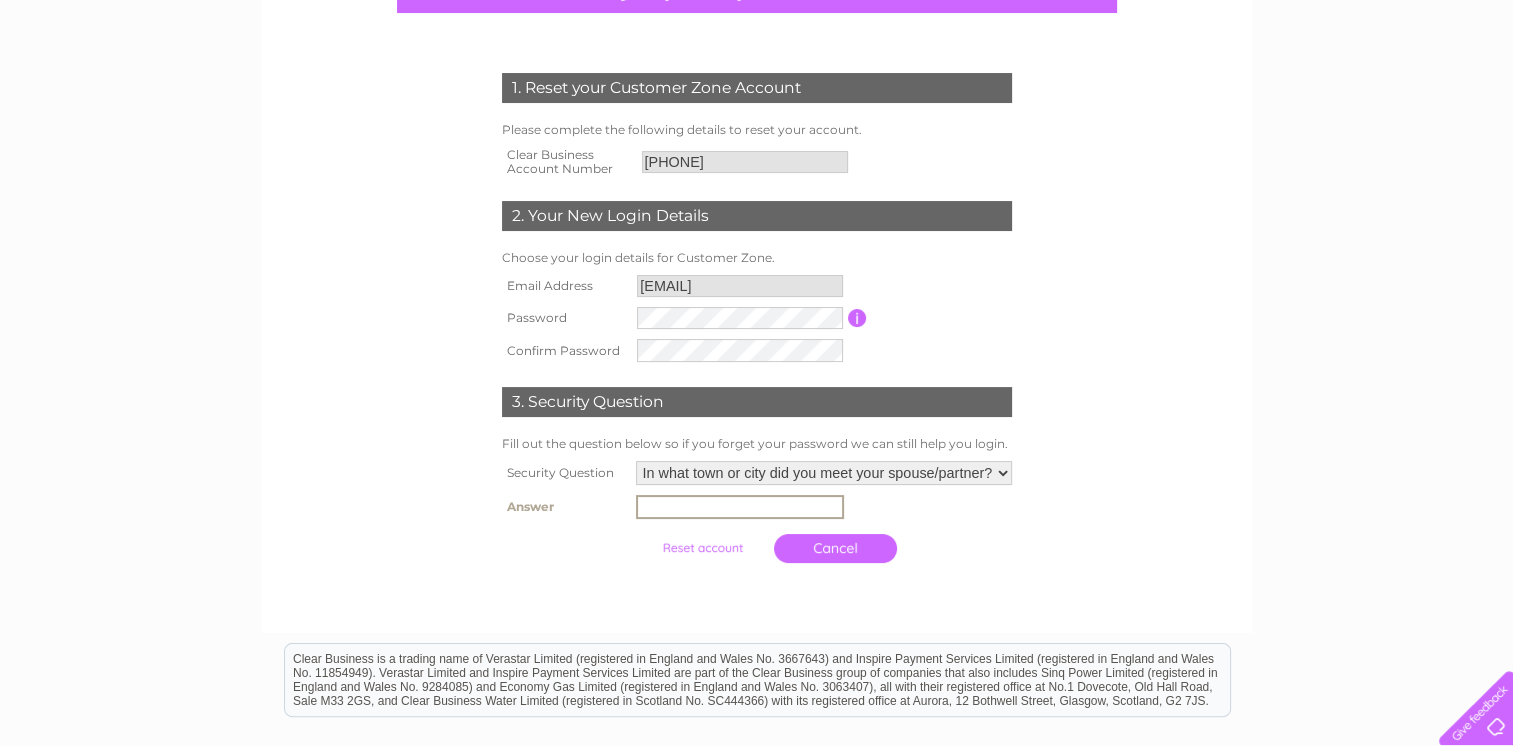 click at bounding box center [740, 507] 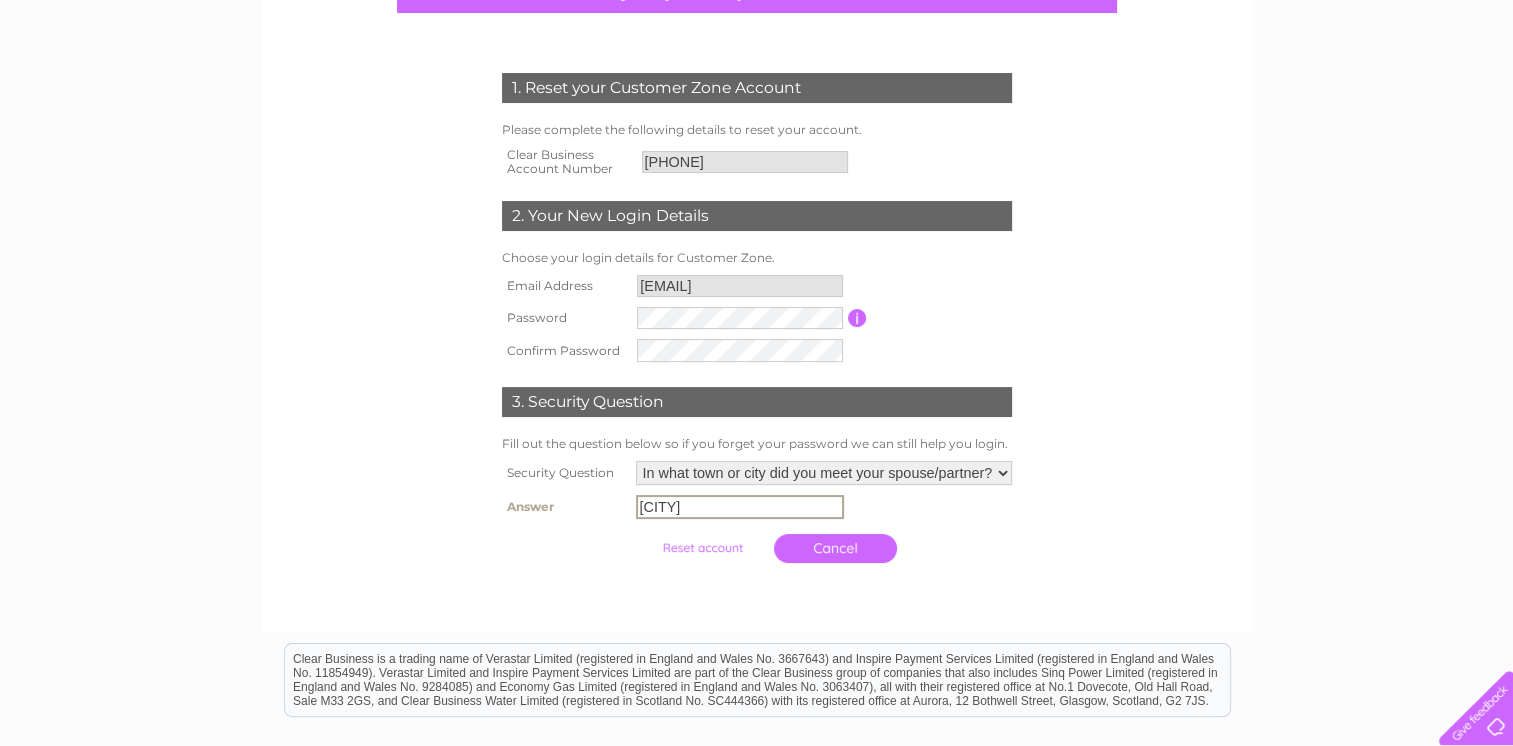type on "Glasgow" 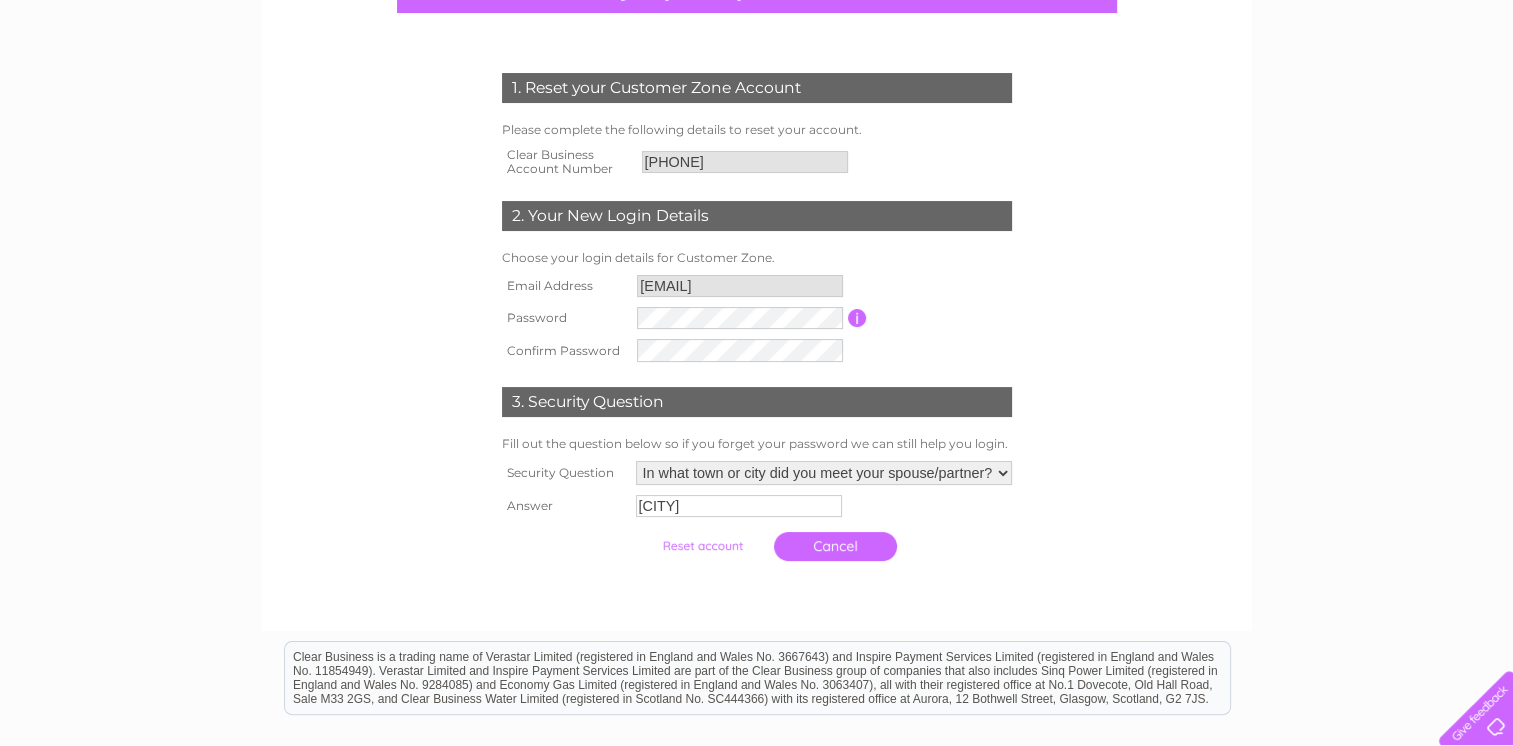 click at bounding box center (564, 546) 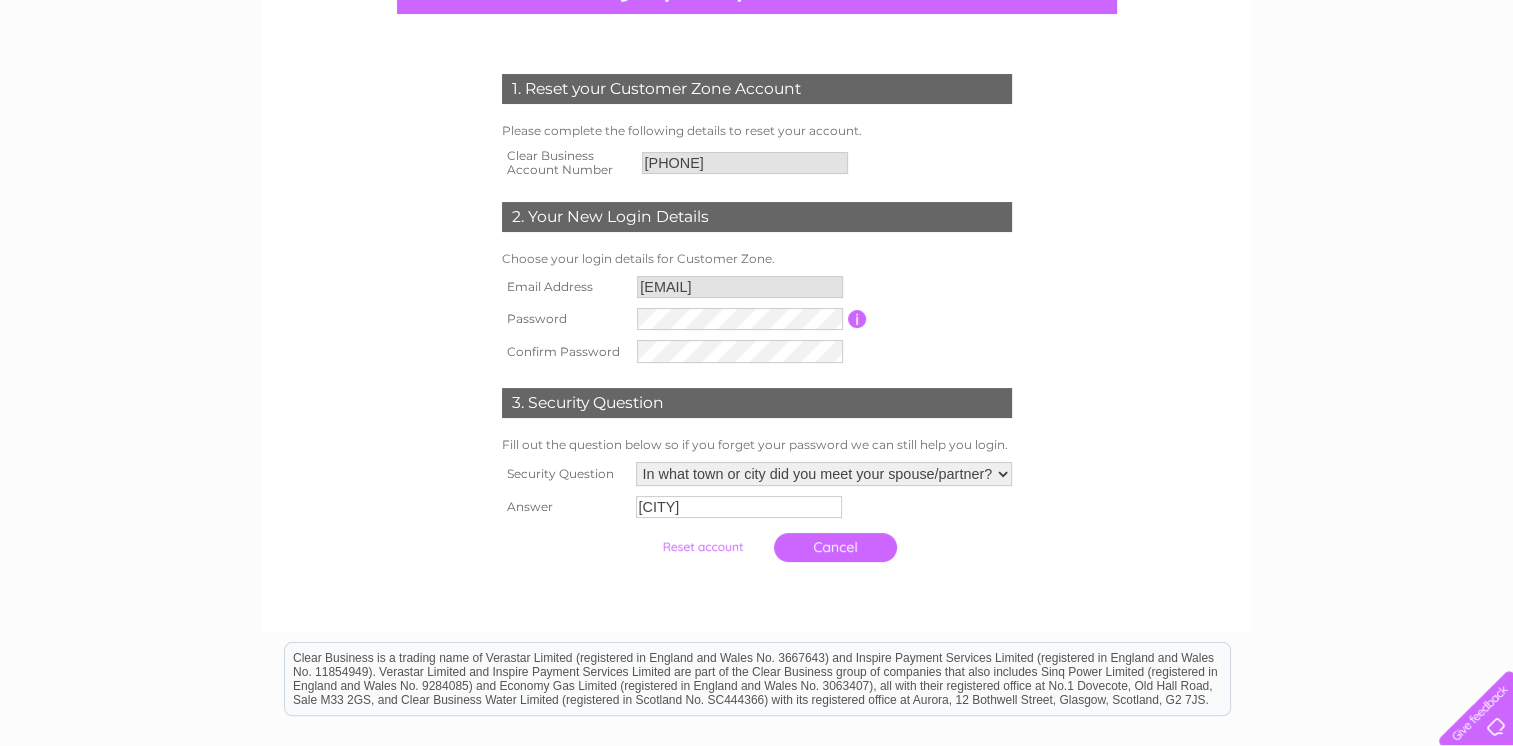 scroll, scrollTop: 0, scrollLeft: 0, axis: both 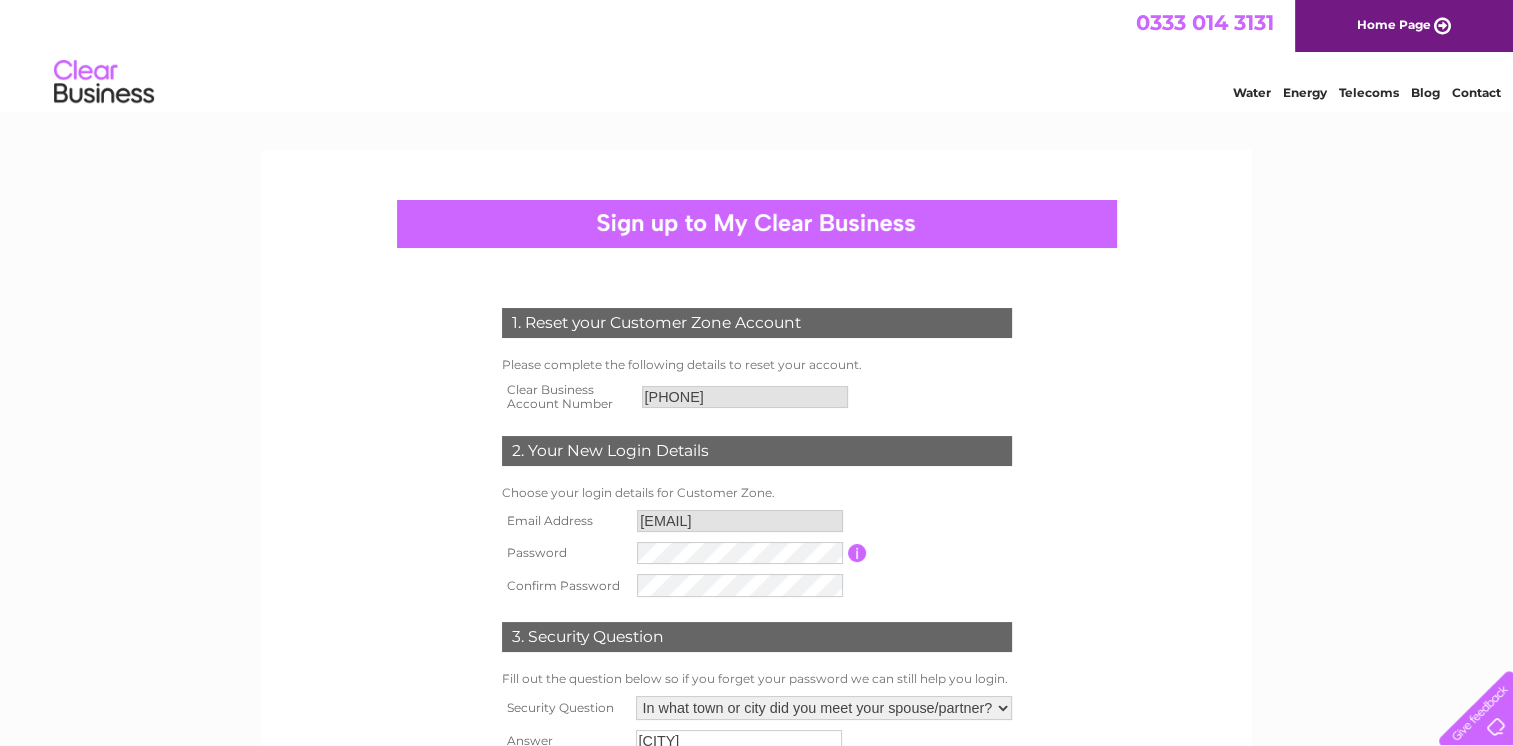 click on "Home Page" at bounding box center [1404, 26] 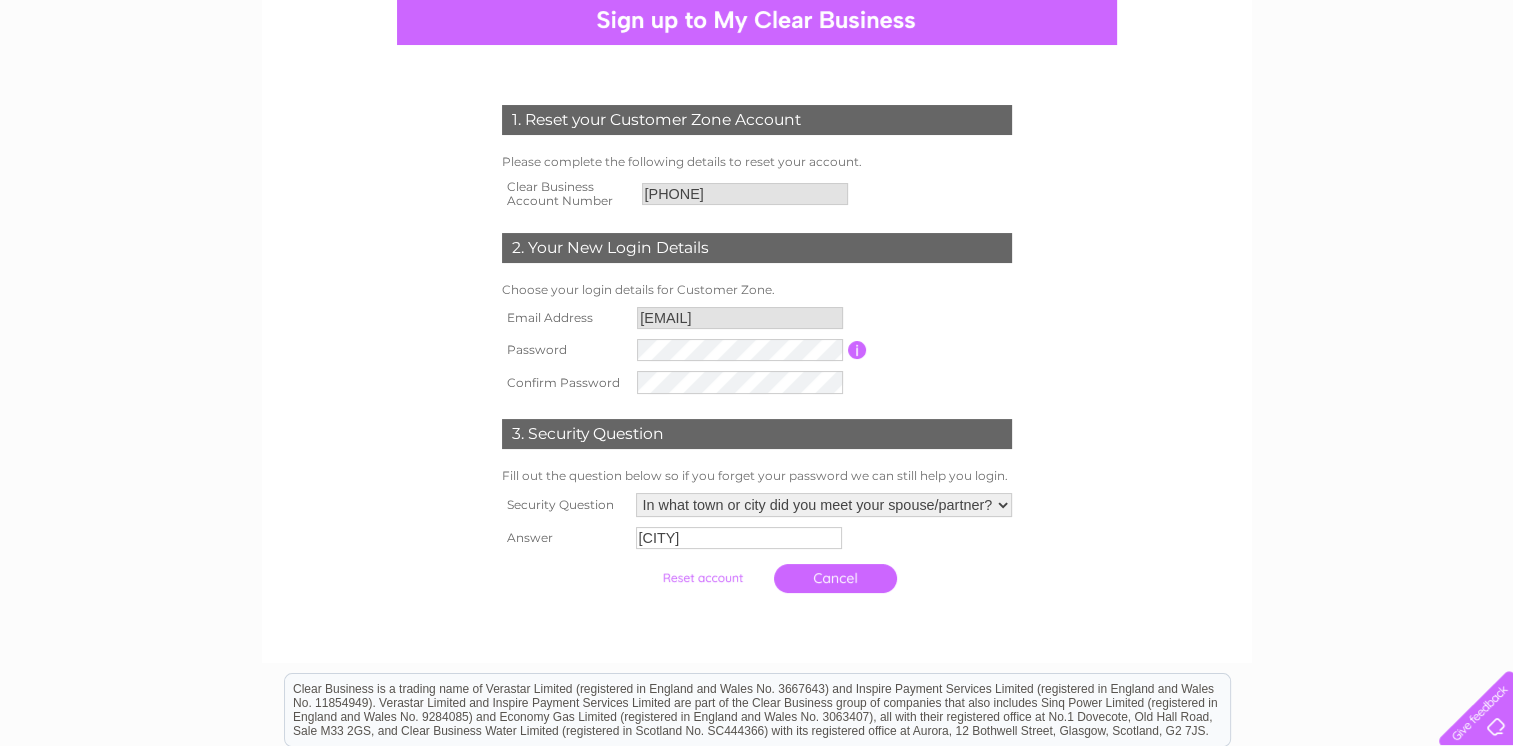 scroll, scrollTop: 222, scrollLeft: 0, axis: vertical 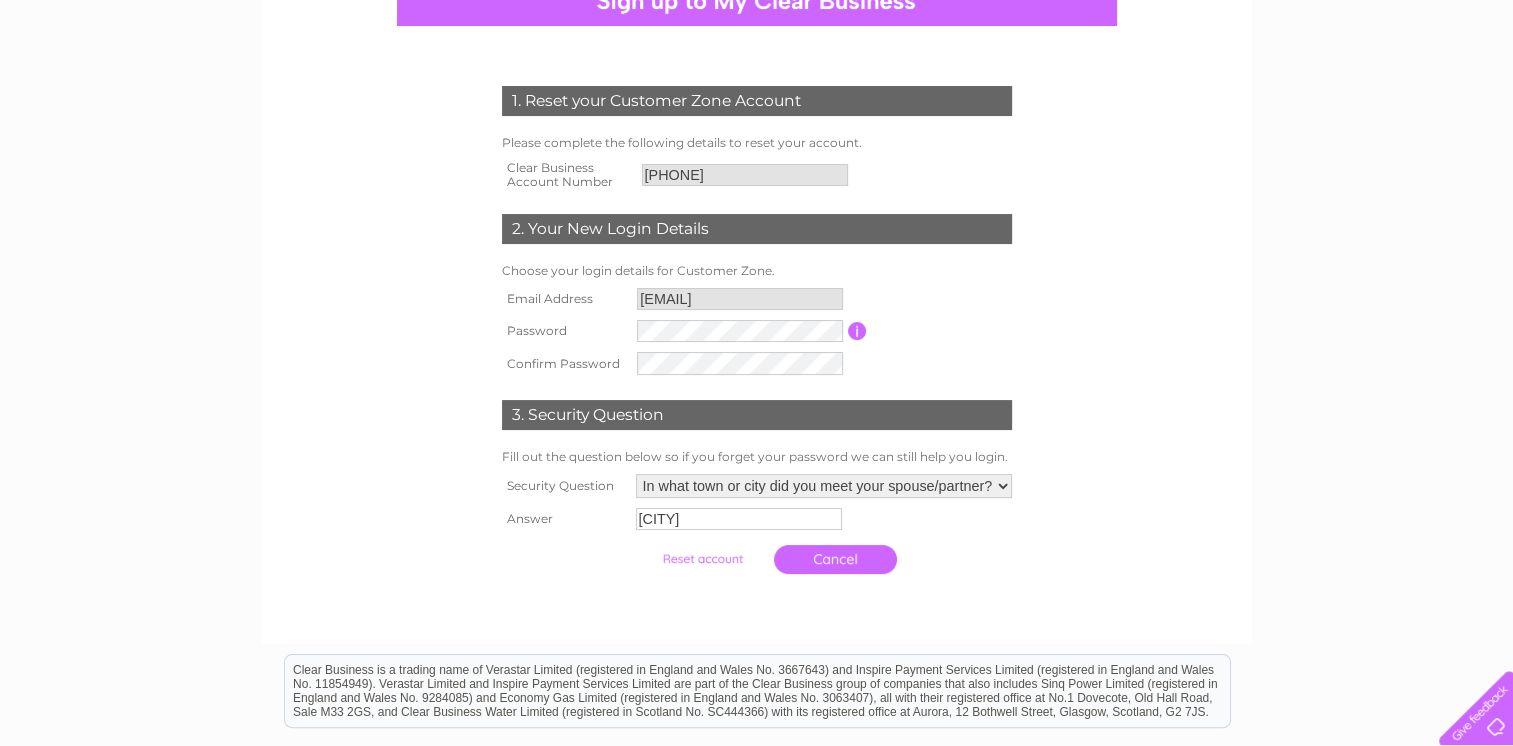 click at bounding box center [702, 559] 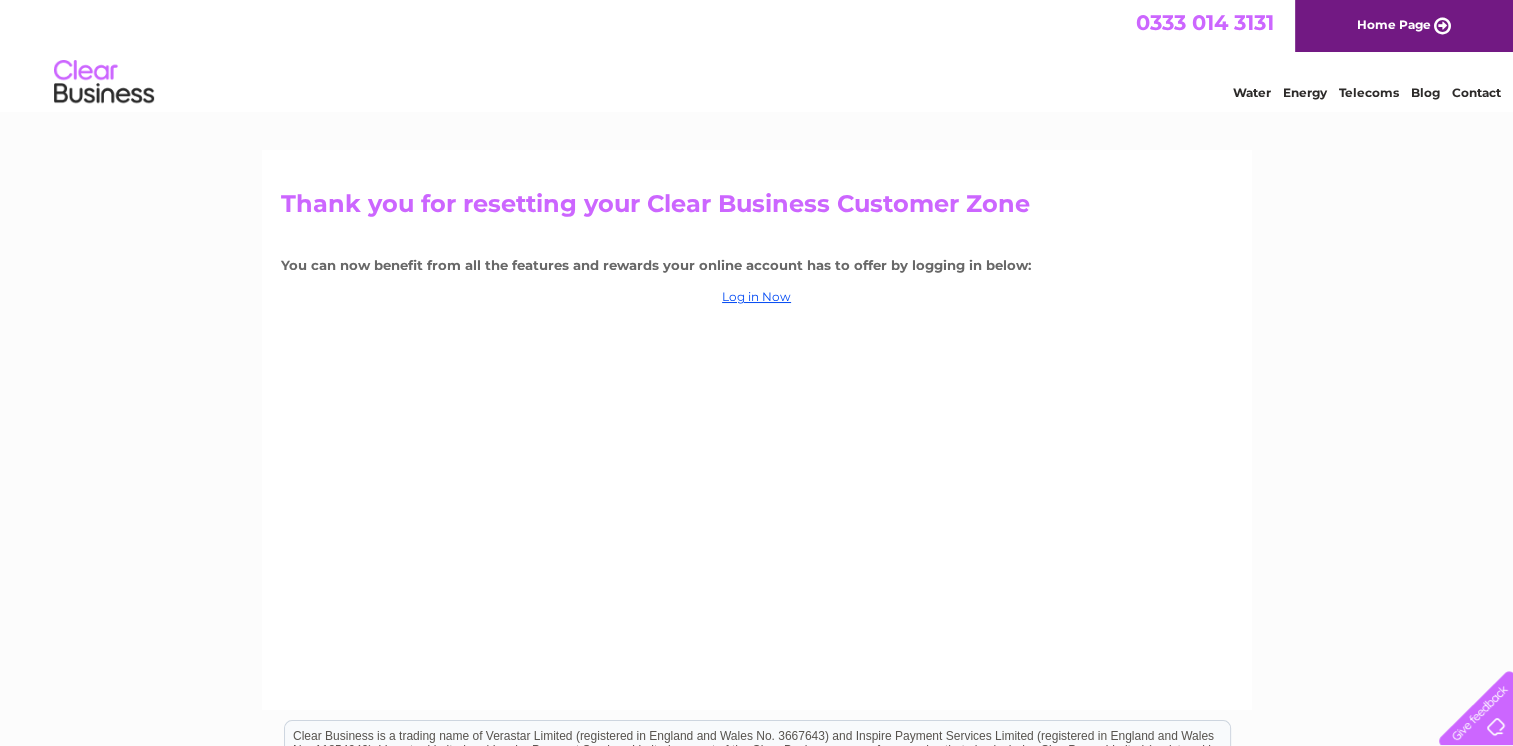 scroll, scrollTop: 0, scrollLeft: 0, axis: both 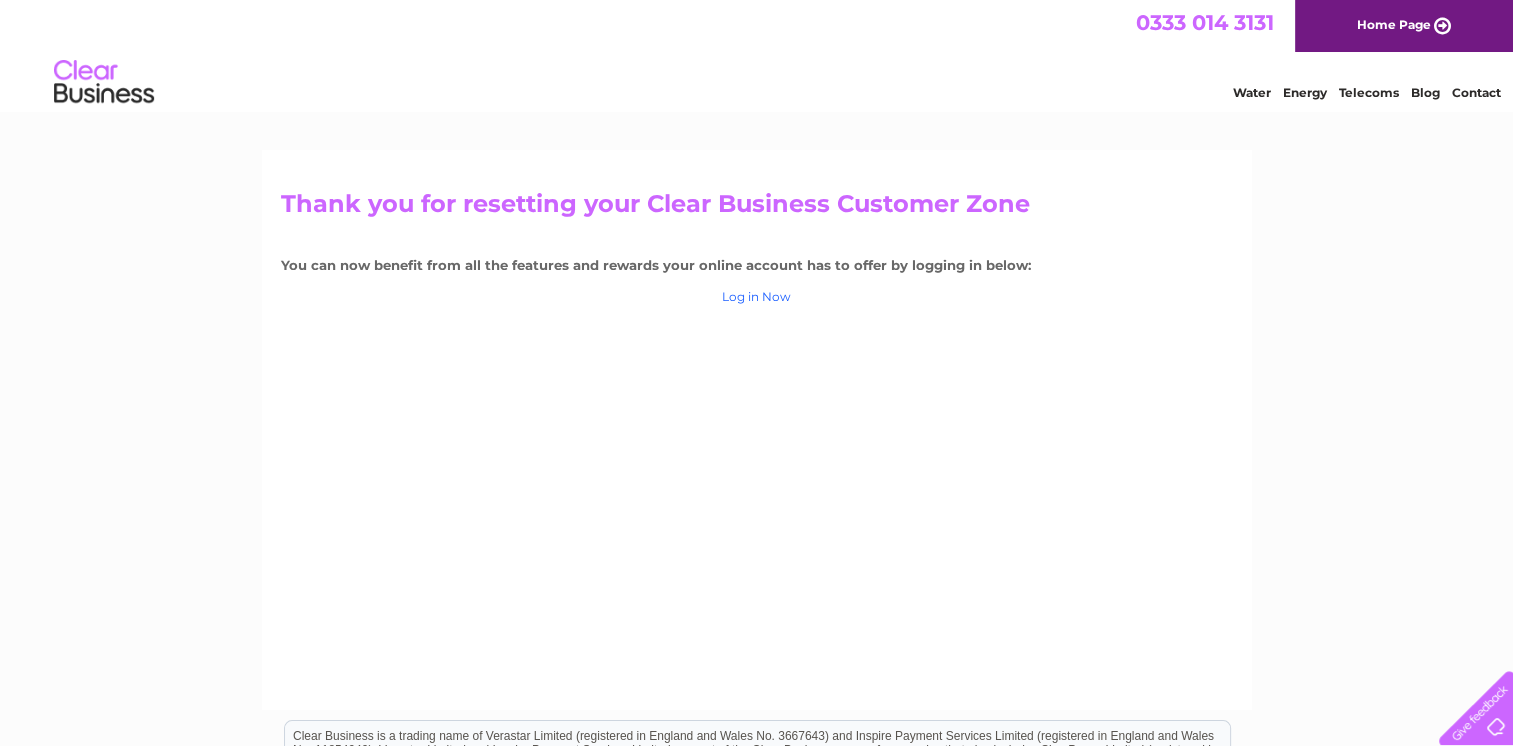 click on "Log in Now" at bounding box center (756, 296) 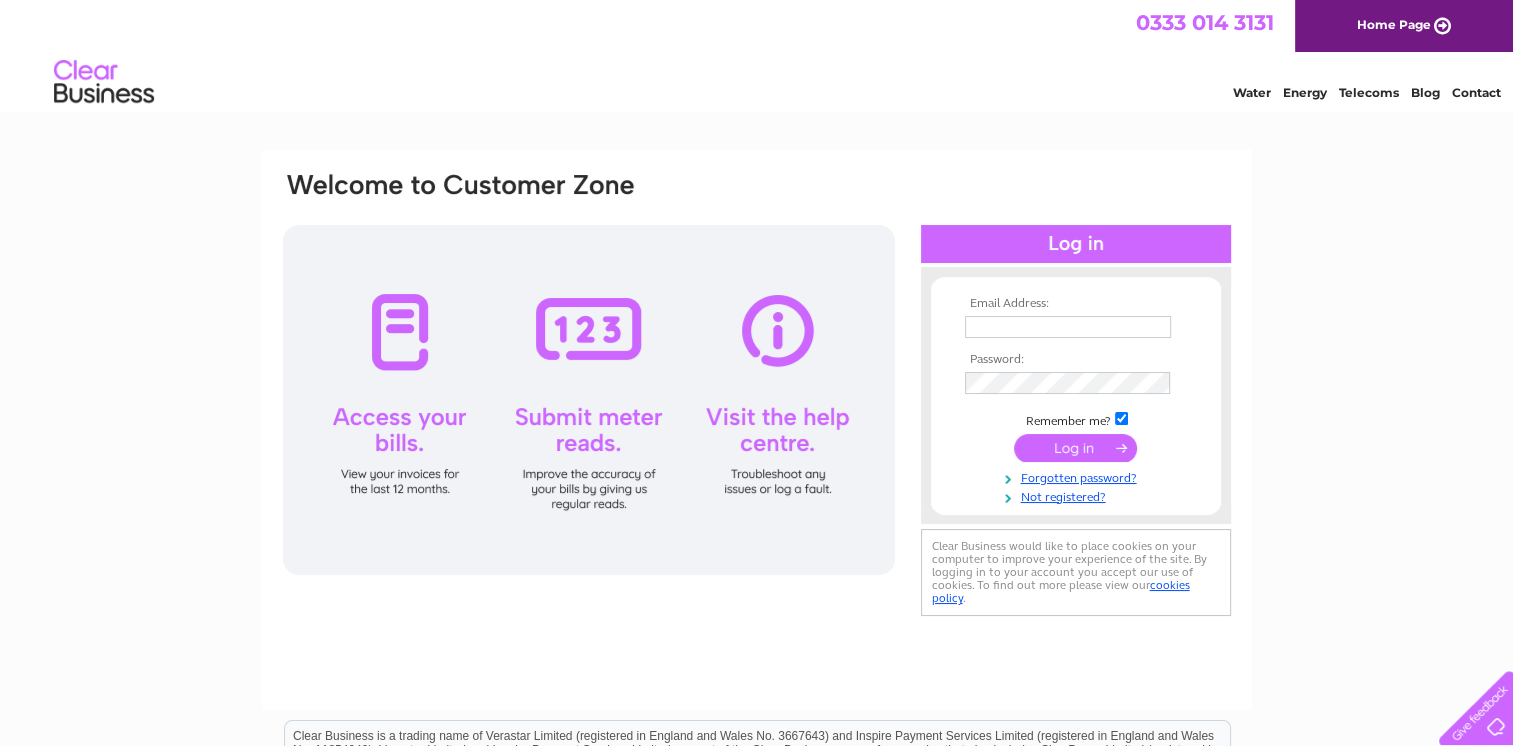scroll, scrollTop: 0, scrollLeft: 0, axis: both 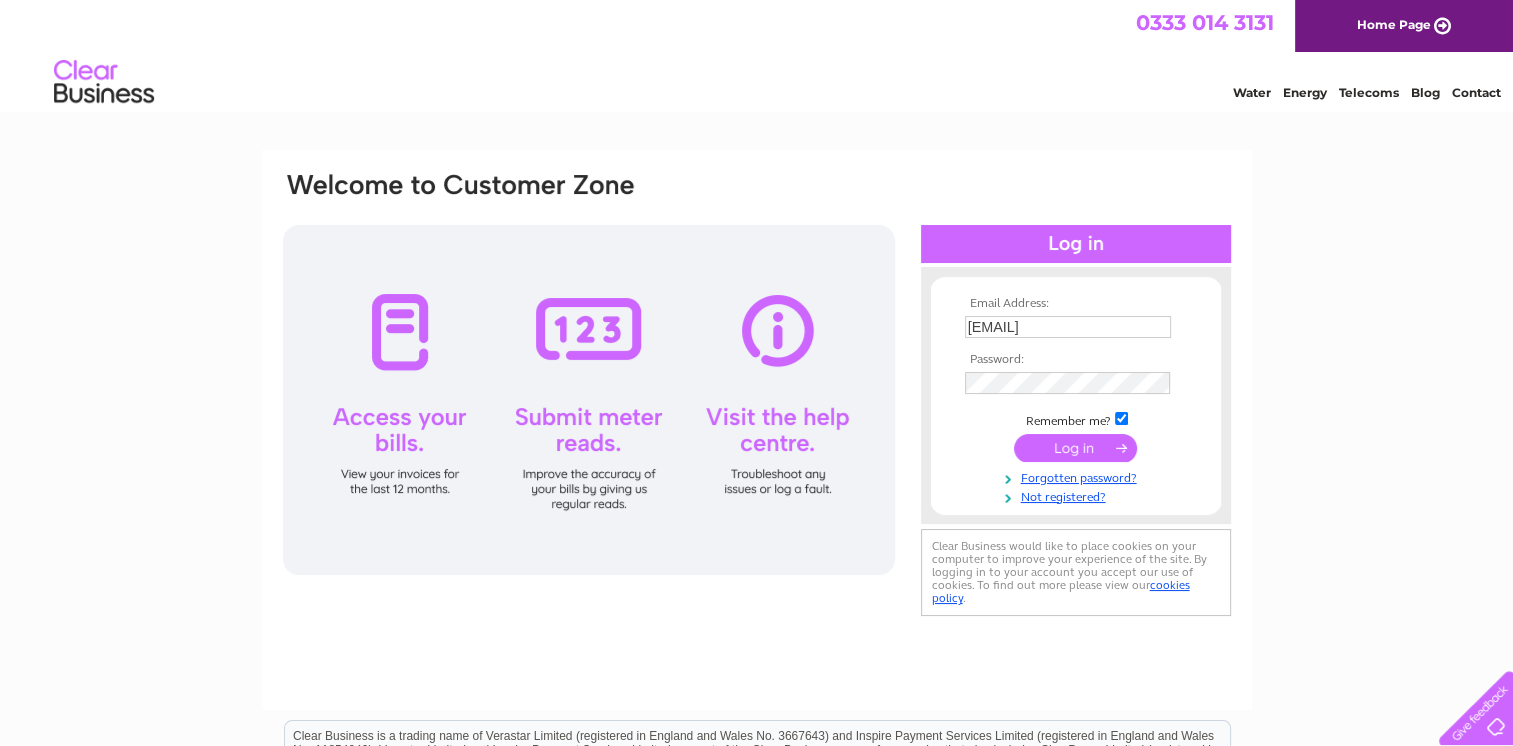 click at bounding box center [1075, 448] 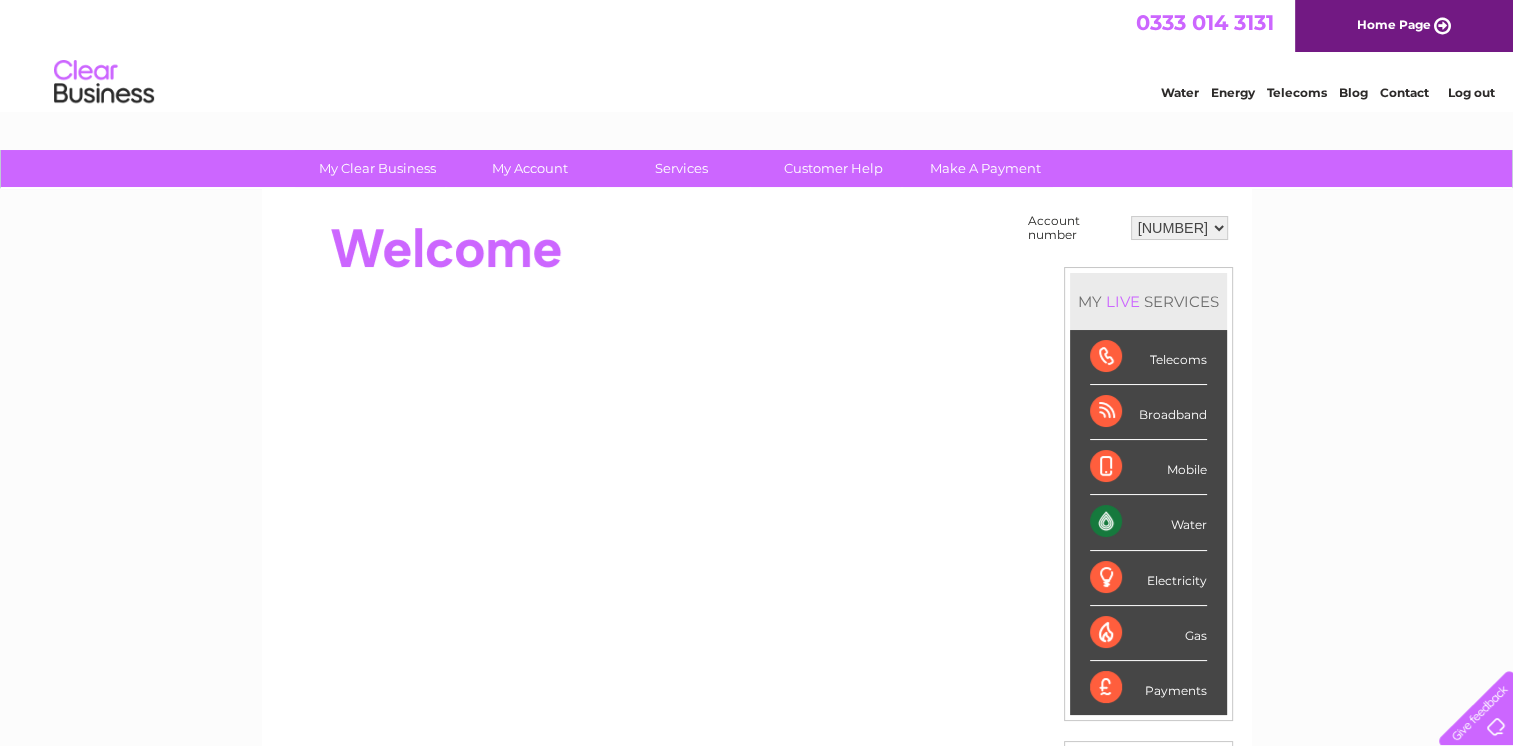 scroll, scrollTop: 0, scrollLeft: 0, axis: both 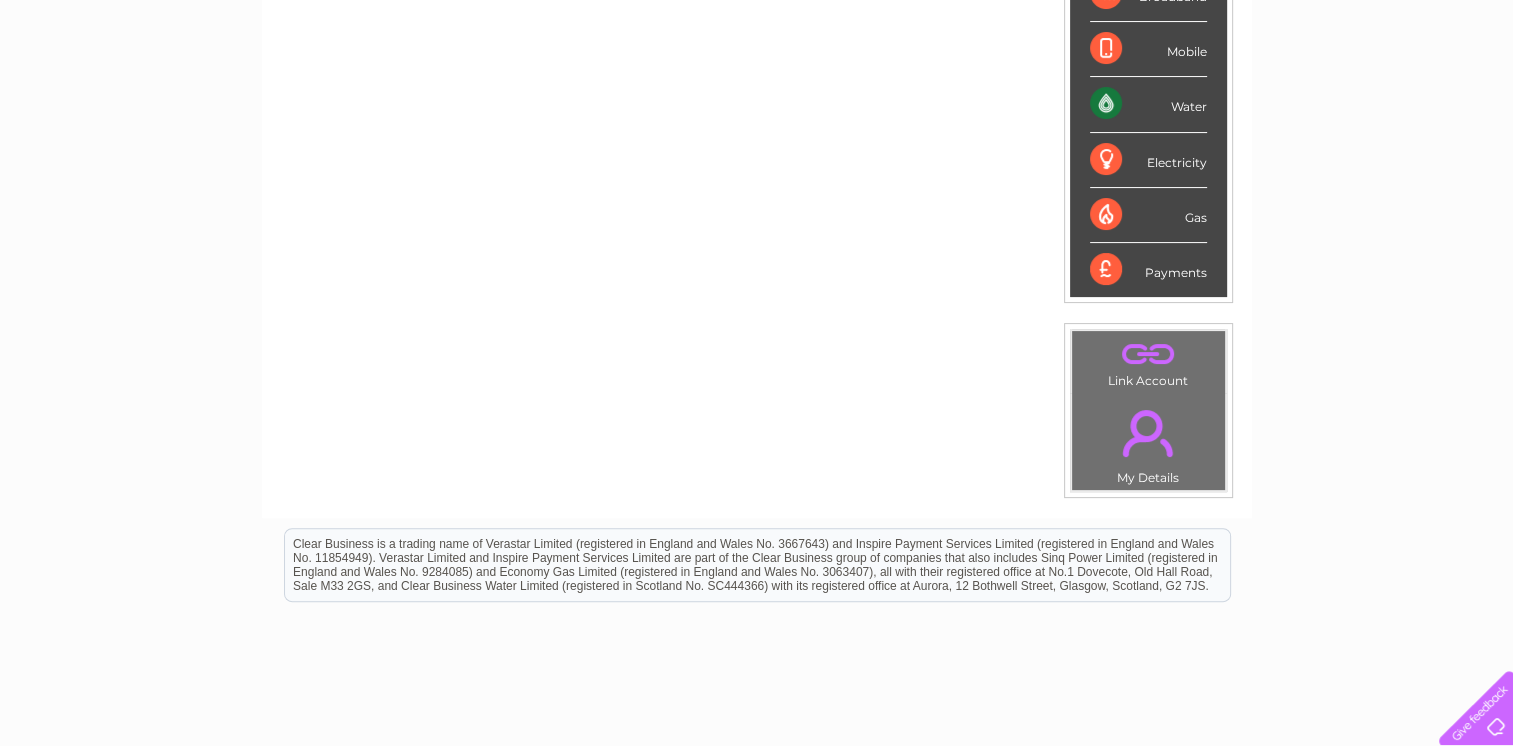 click on "." at bounding box center [1148, 433] 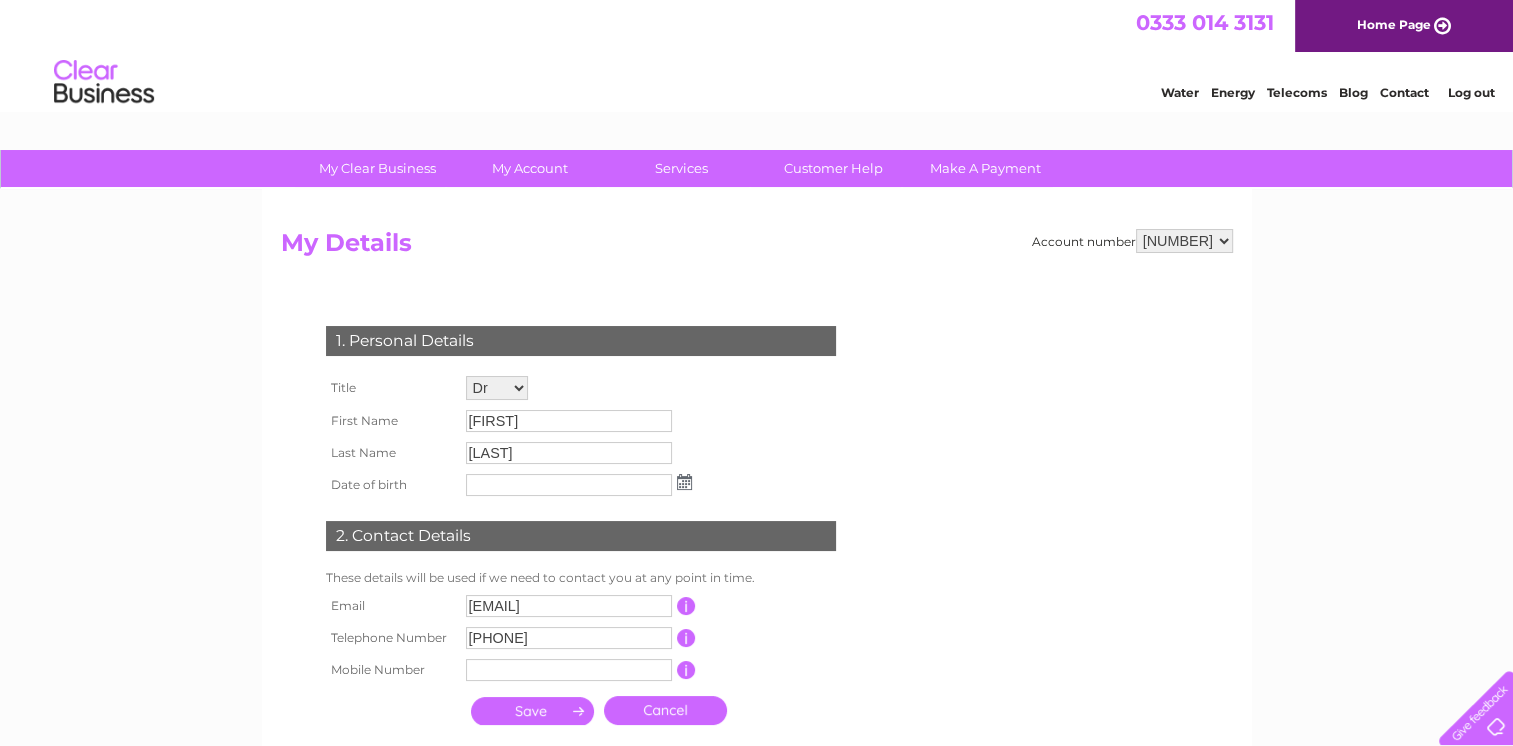 click on "My Clear Business
Login Details
My Details
My Preferences
Link Account
My Account
Bills and Payments   Direct Debit   Moving Premises" at bounding box center [756, 643] 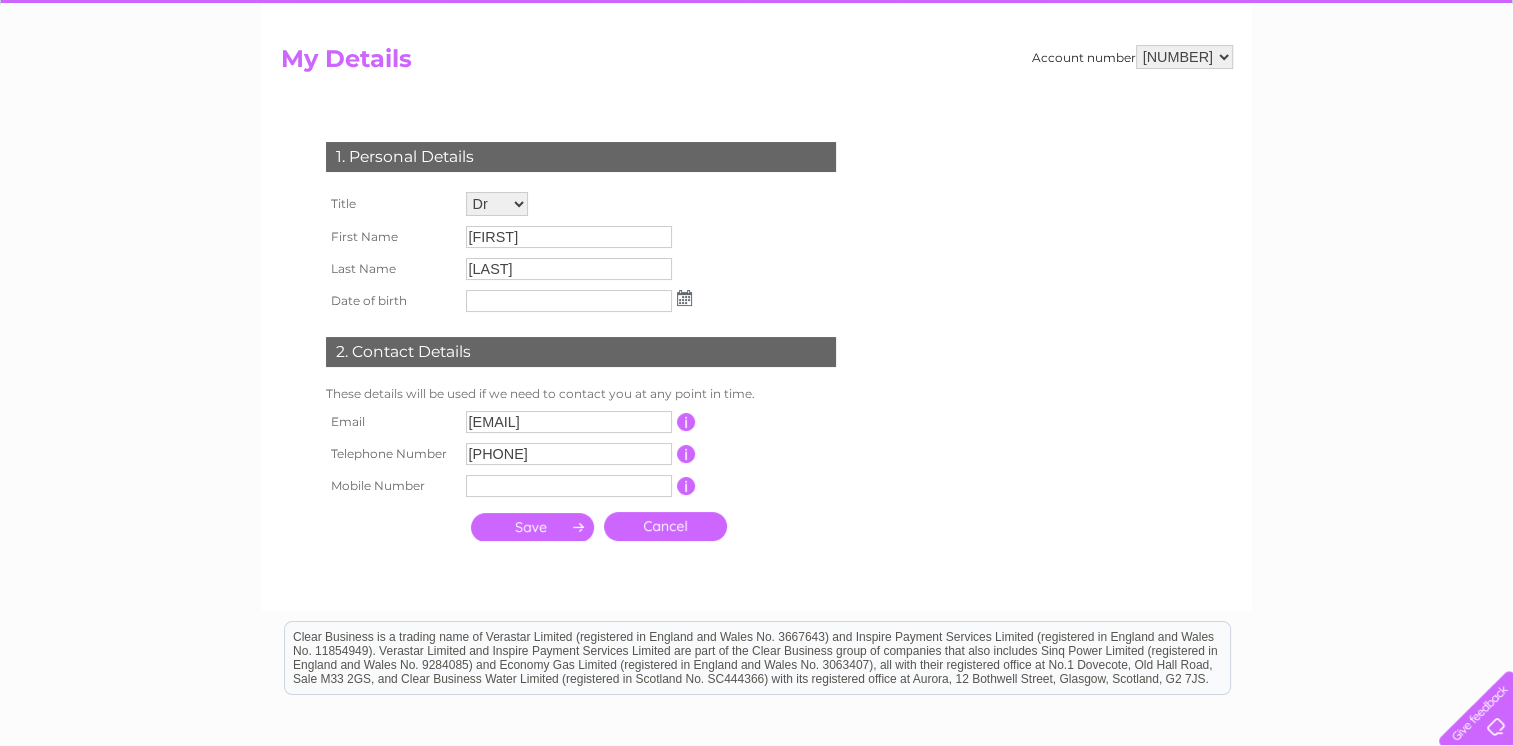 scroll, scrollTop: 240, scrollLeft: 0, axis: vertical 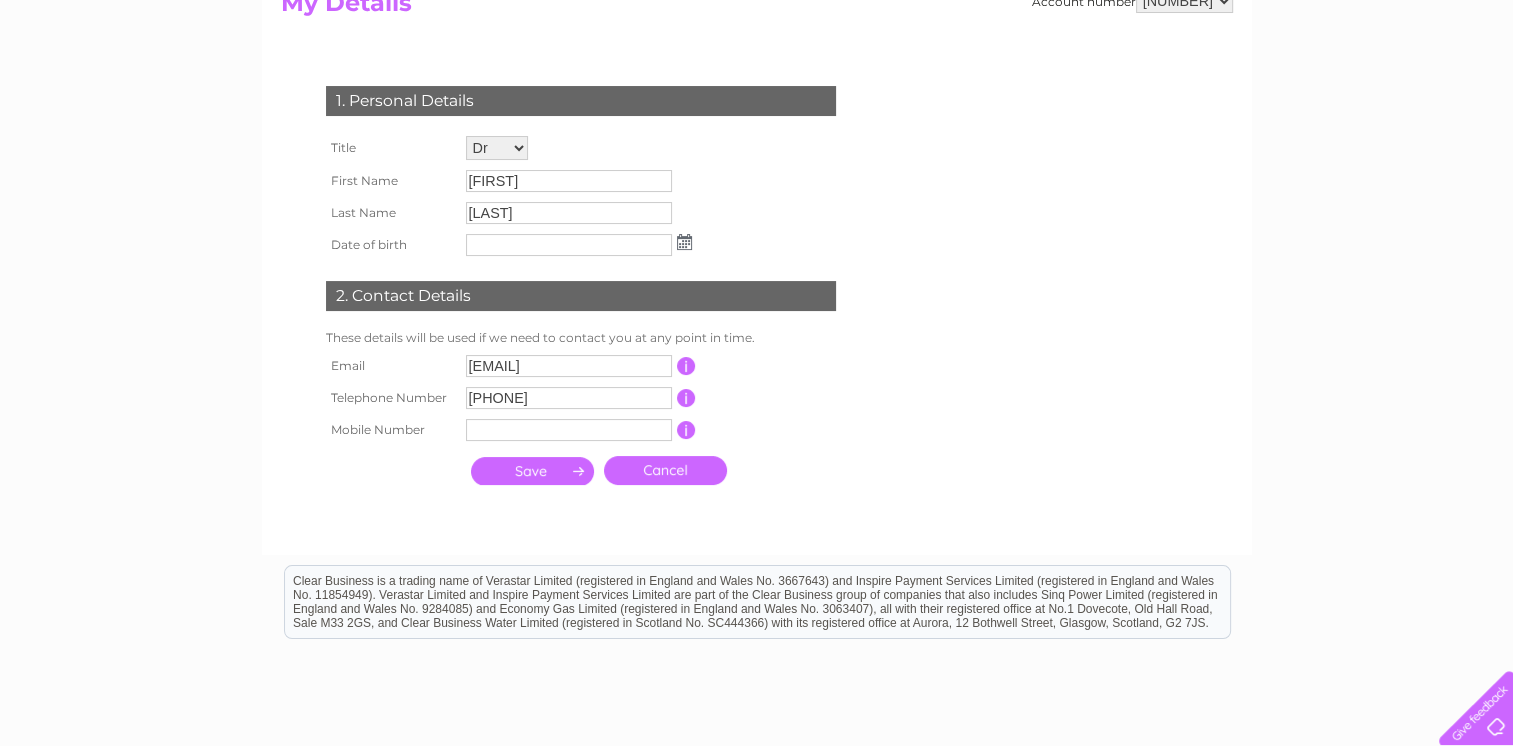click at bounding box center (532, 471) 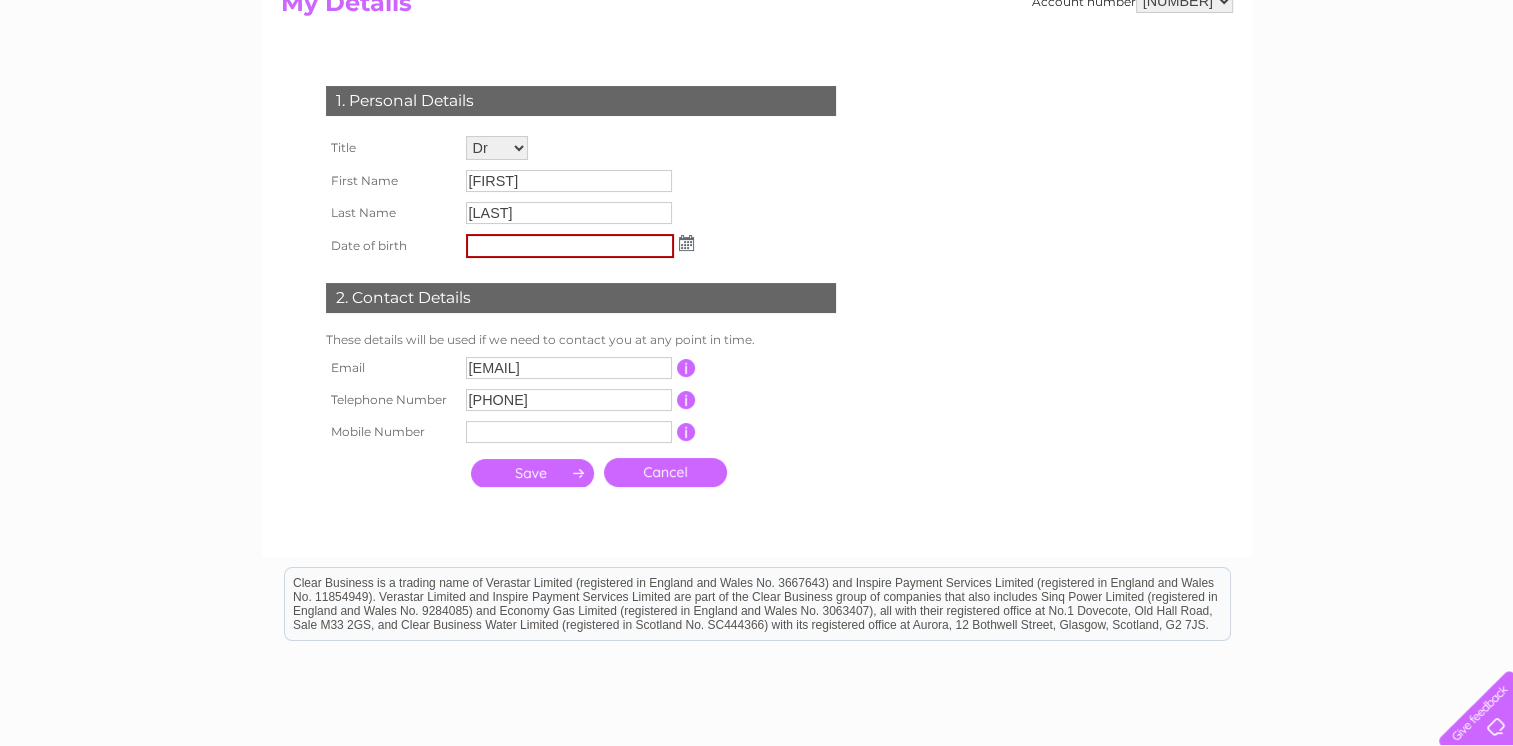 click at bounding box center [532, 473] 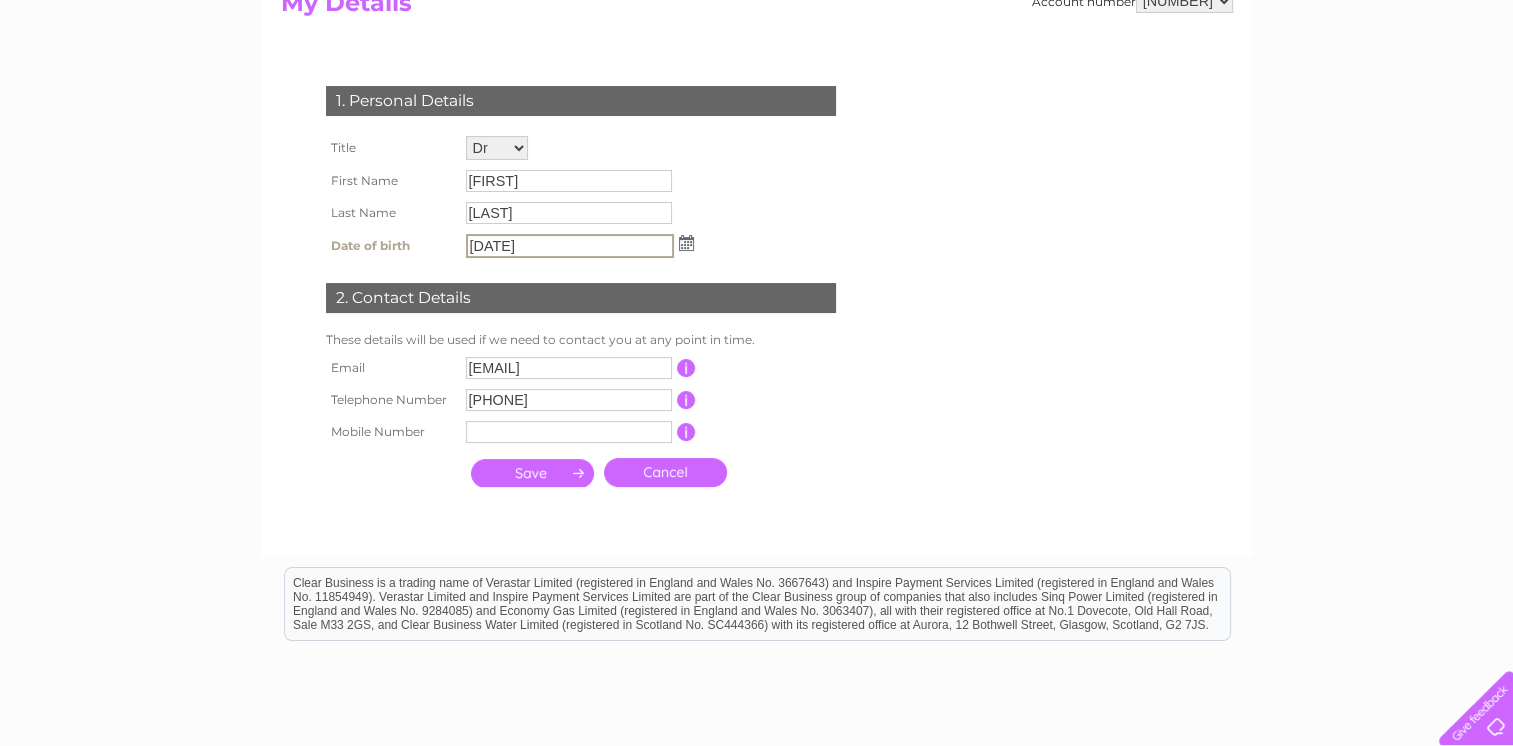 type on "07/11/1970" 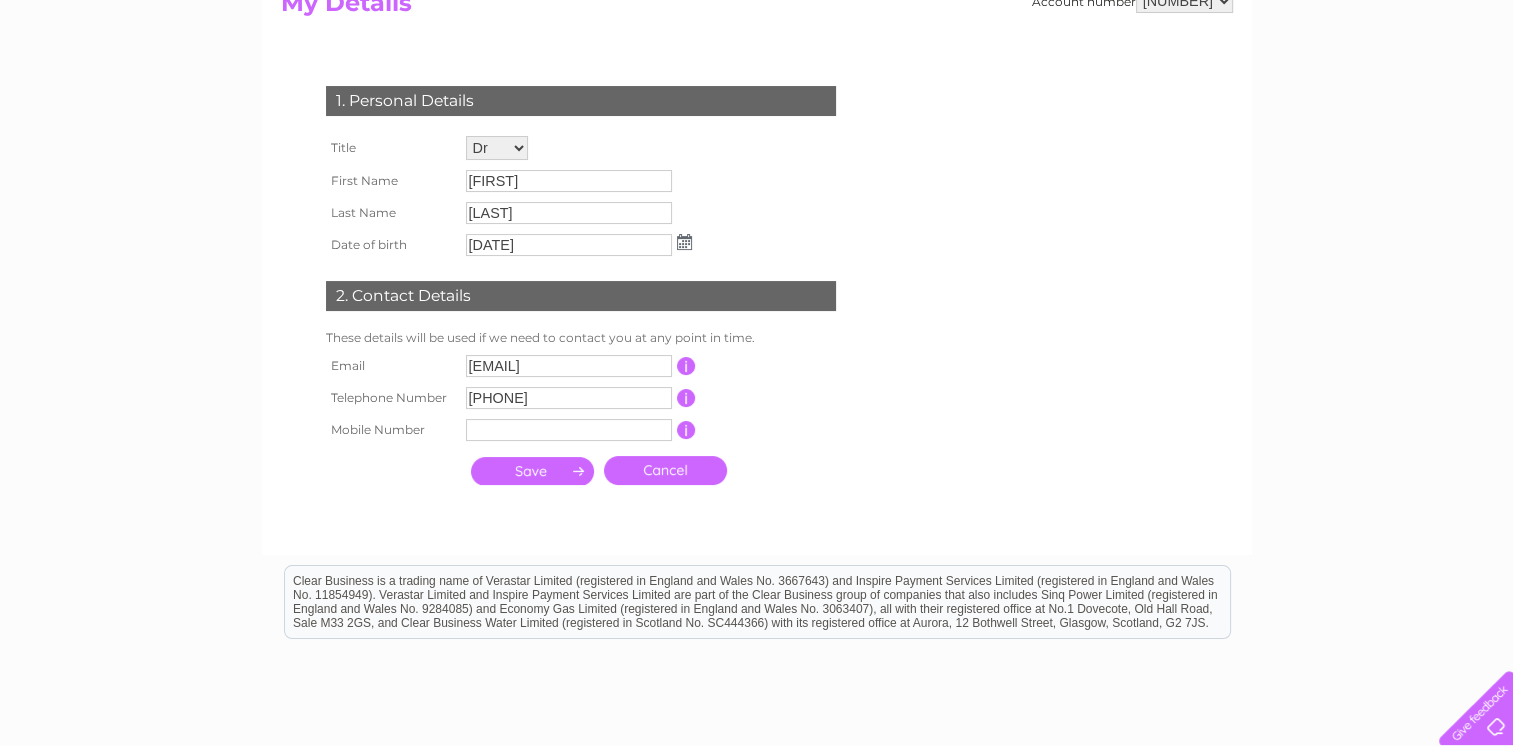 click at bounding box center [532, 471] 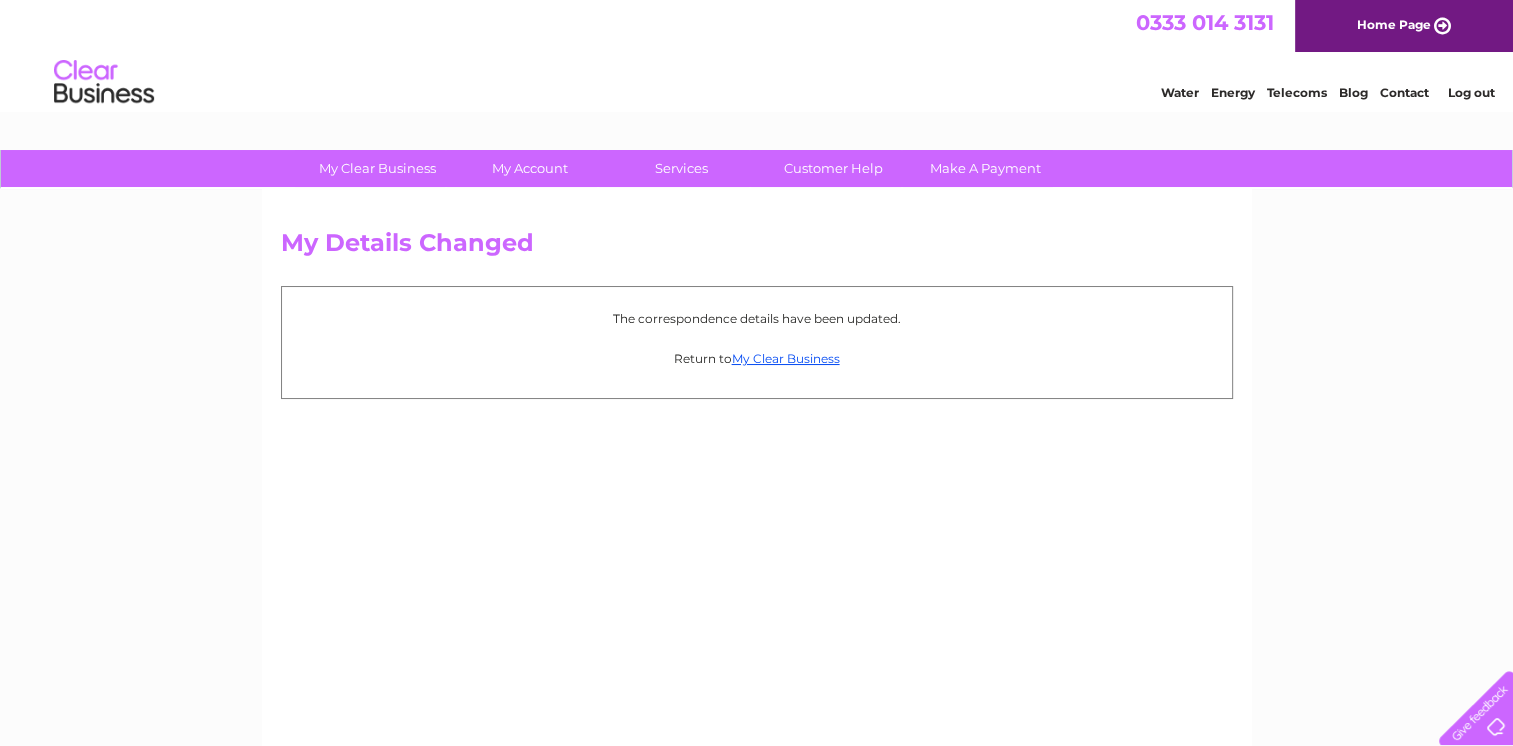 scroll, scrollTop: 0, scrollLeft: 0, axis: both 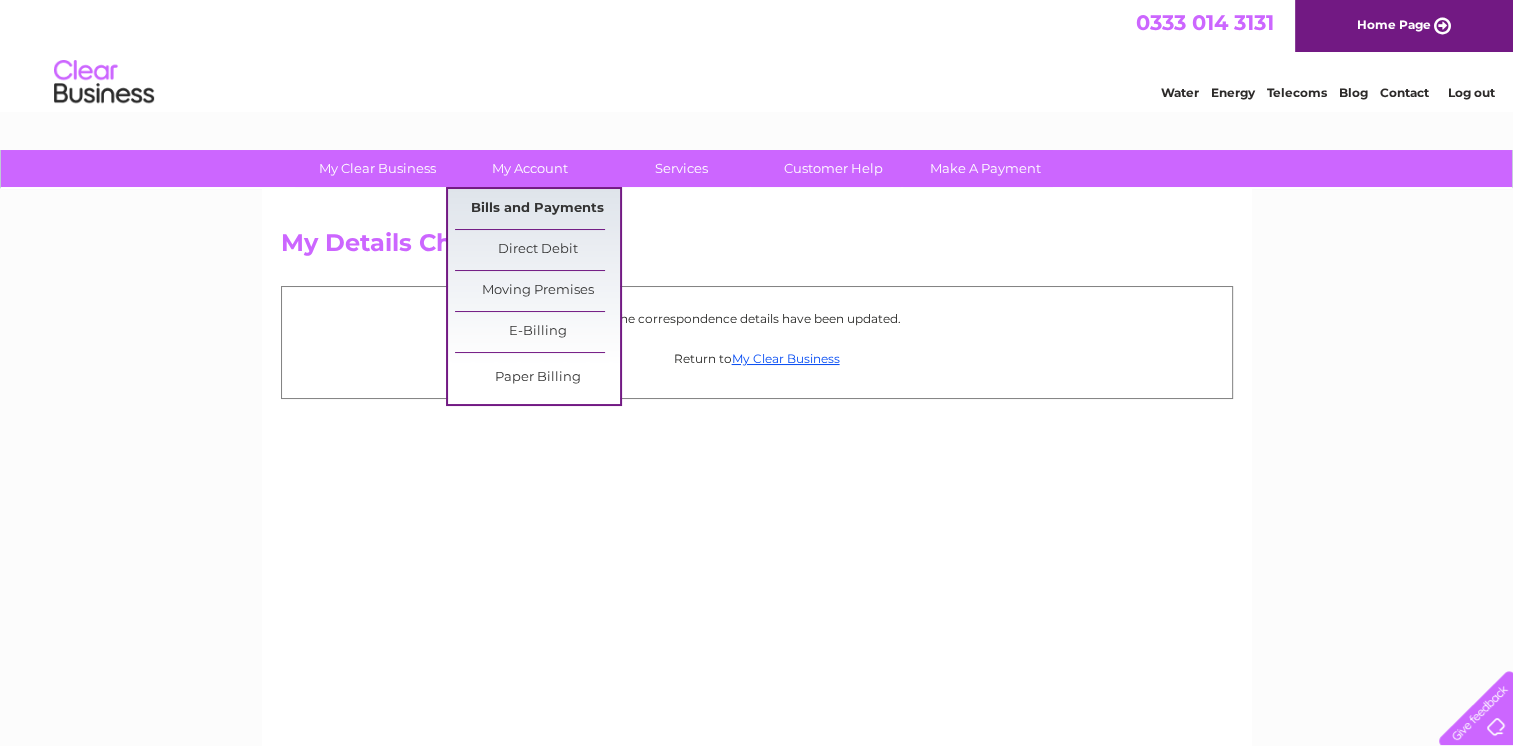 click on "Bills and Payments" at bounding box center [537, 209] 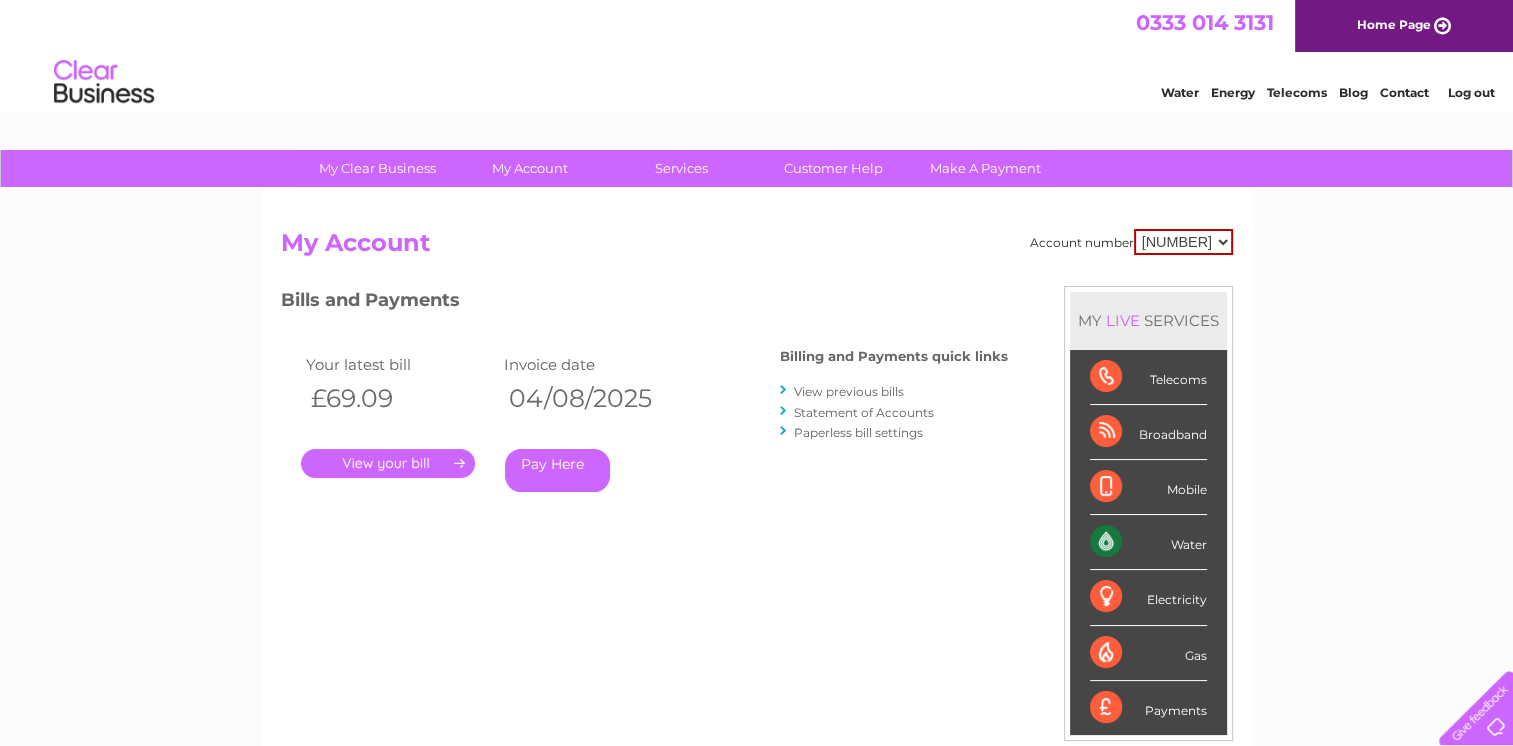 scroll, scrollTop: 0, scrollLeft: 0, axis: both 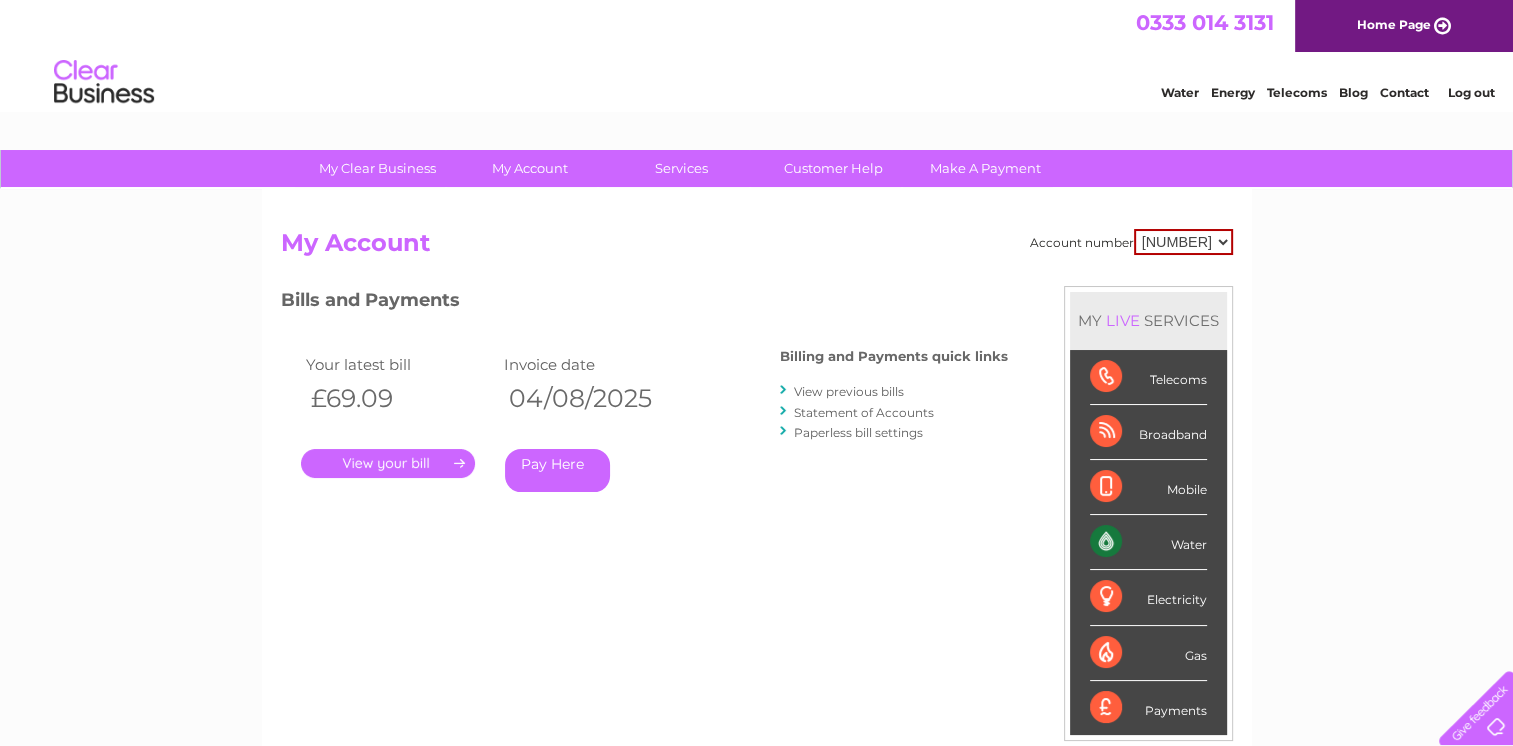 click on "Paperless bill settings" at bounding box center (858, 432) 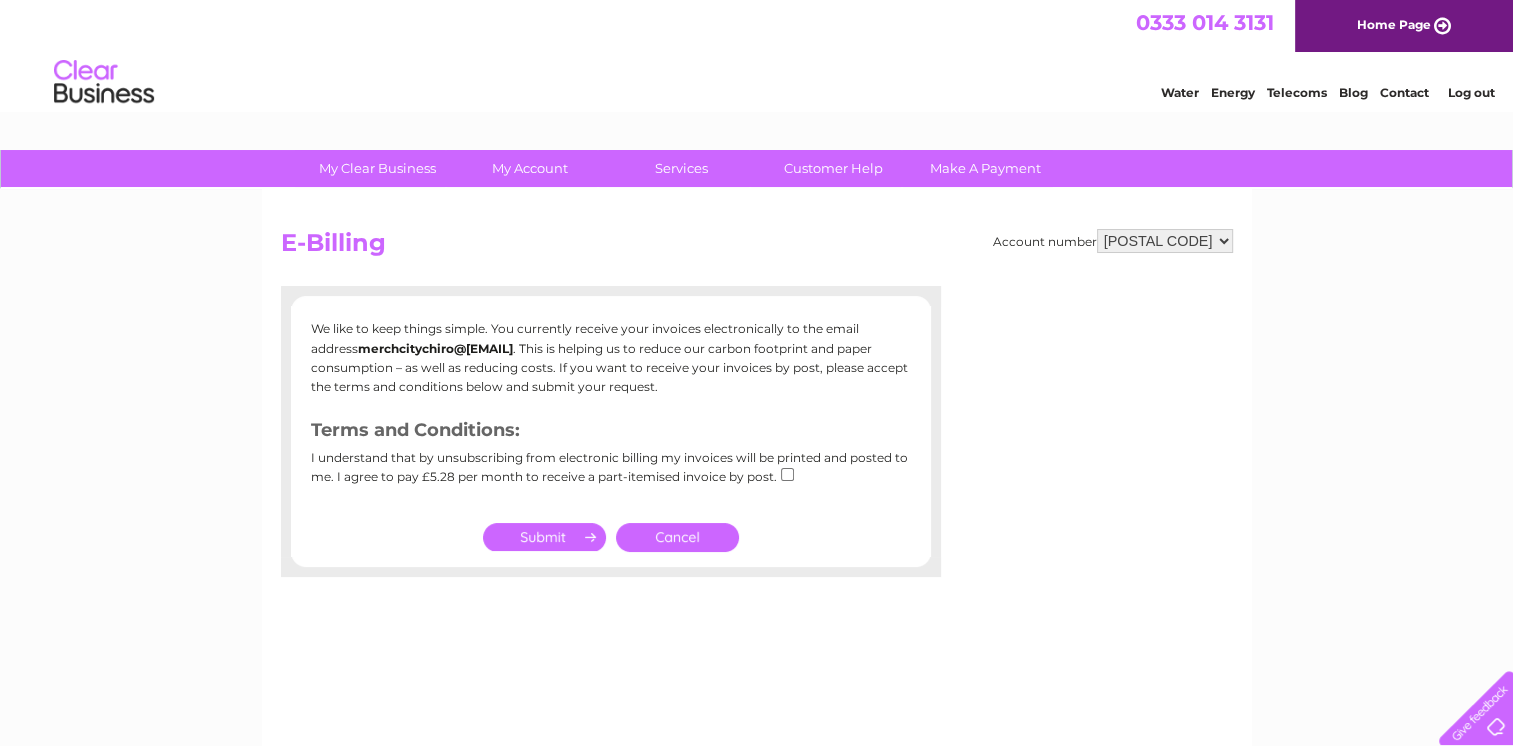 scroll, scrollTop: 0, scrollLeft: 0, axis: both 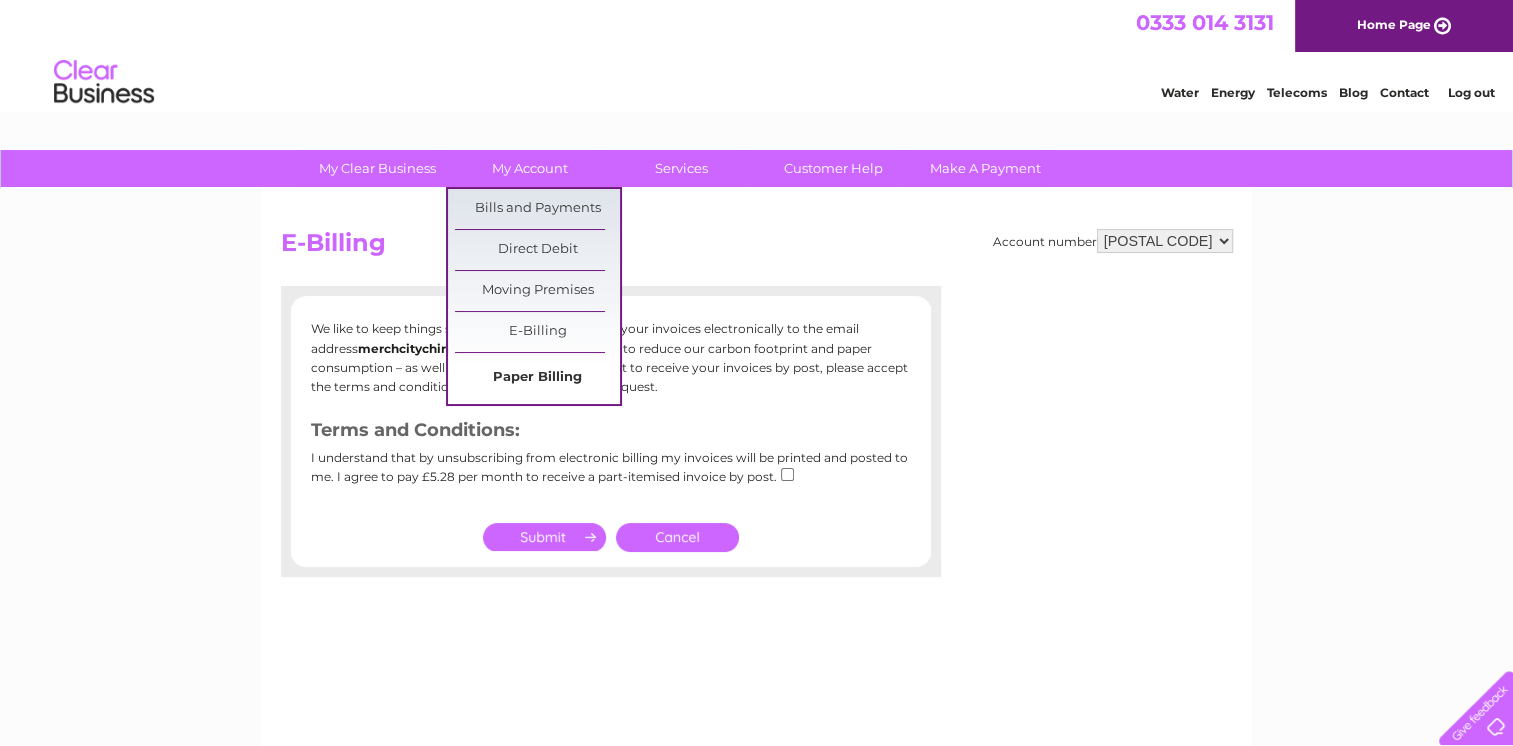 click on "Paper Billing" at bounding box center [537, 378] 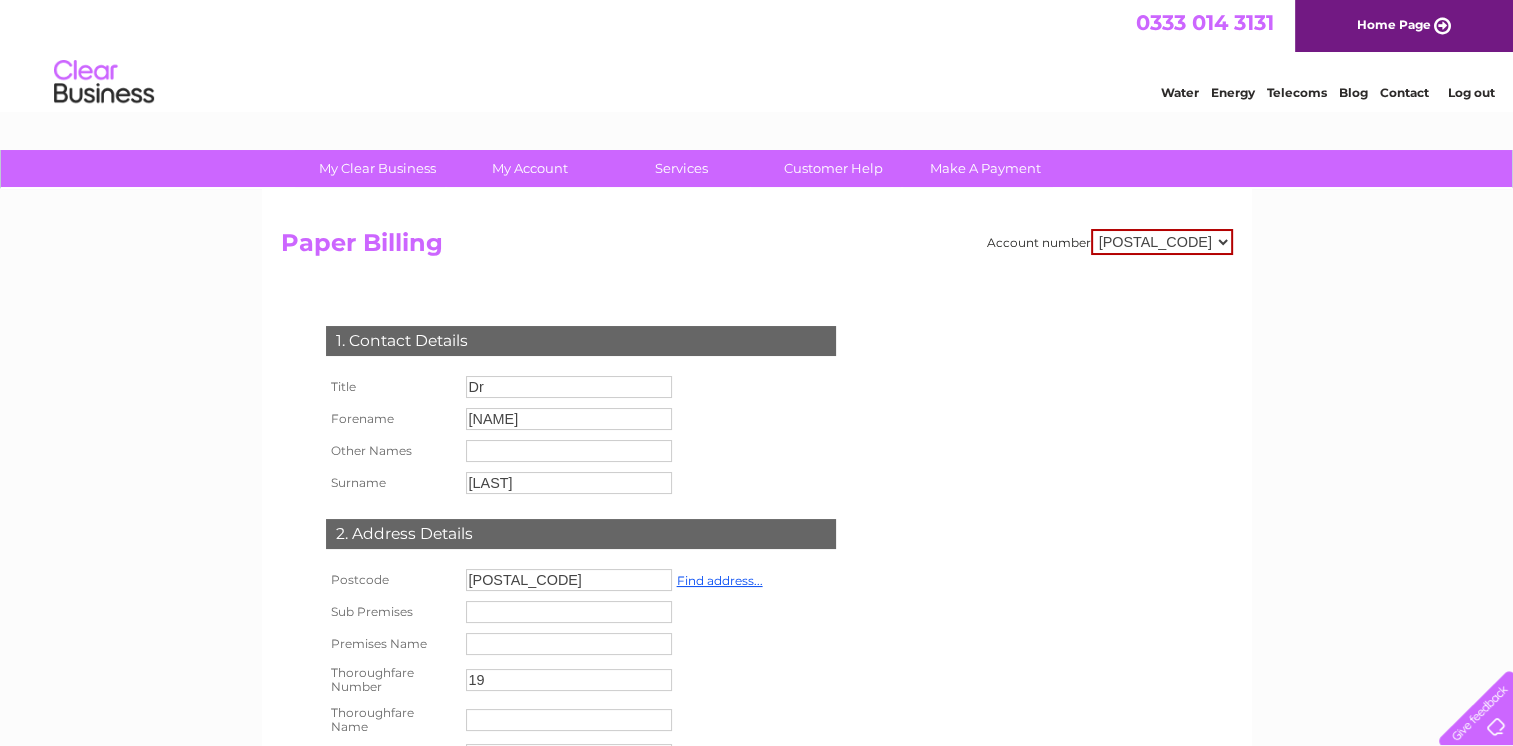scroll, scrollTop: 0, scrollLeft: 0, axis: both 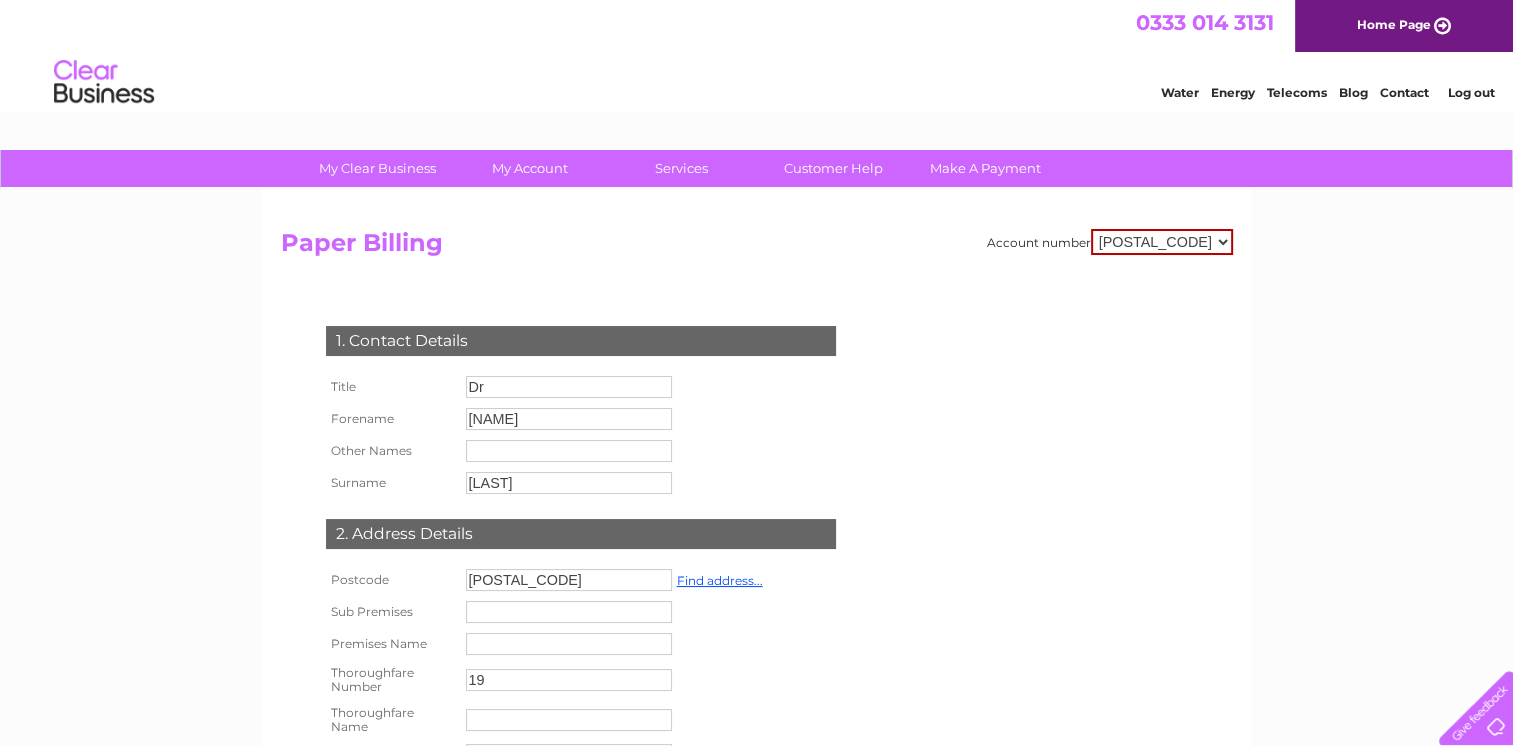 click on "My Clear Business
Login Details
My Details
My Preferences
Link Account
My Account
Bills and Payments   Direct Debit   Moving Premises" at bounding box center (756, 765) 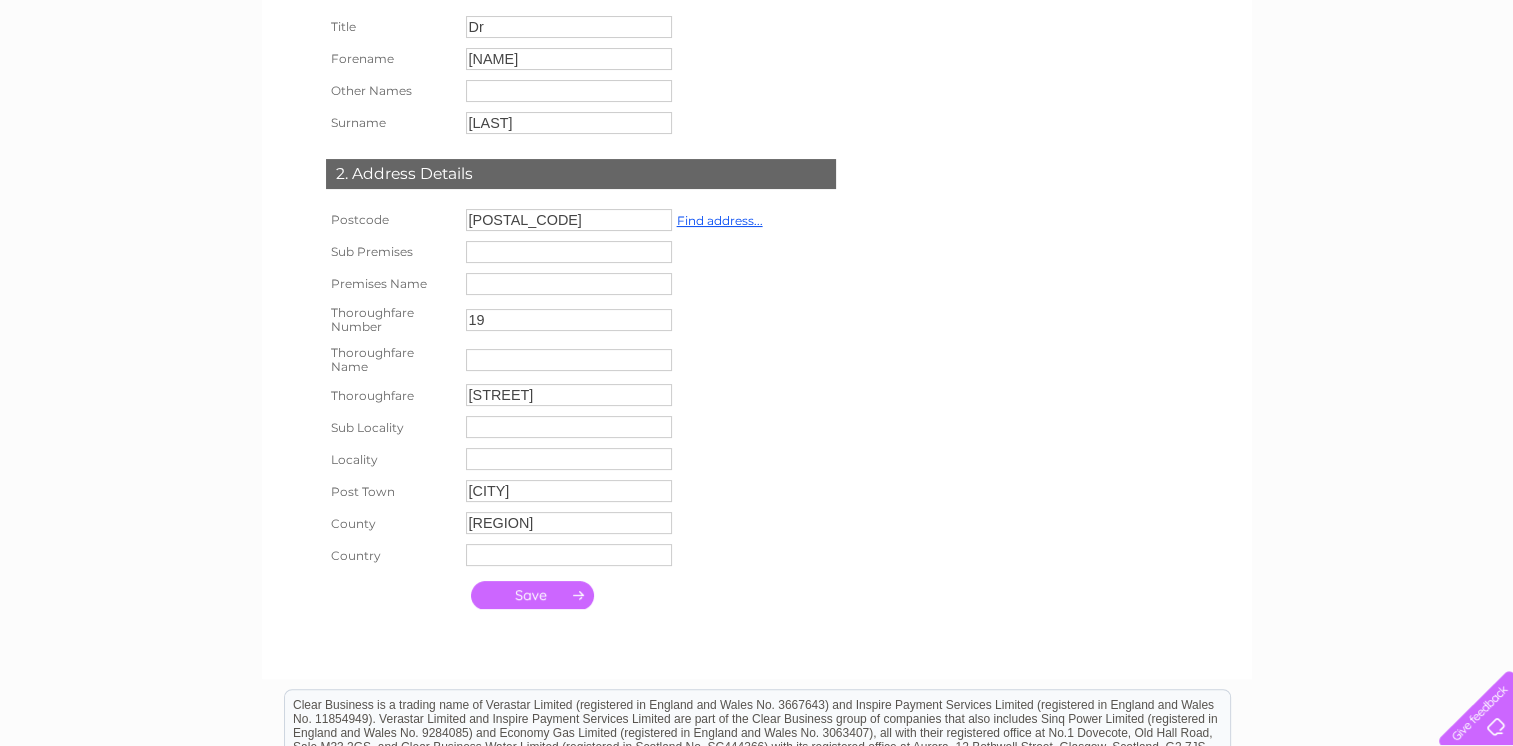 scroll, scrollTop: 400, scrollLeft: 0, axis: vertical 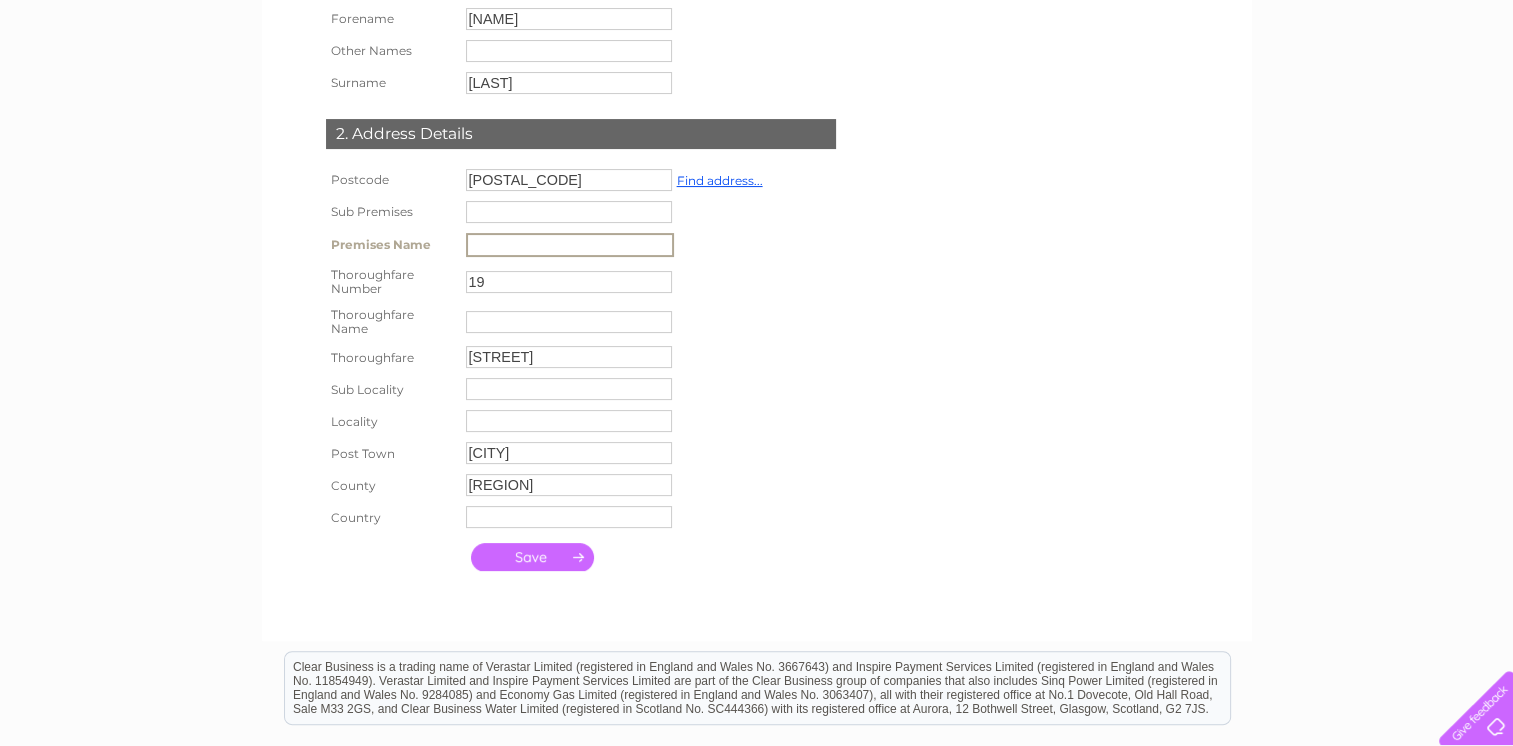 click at bounding box center (570, 245) 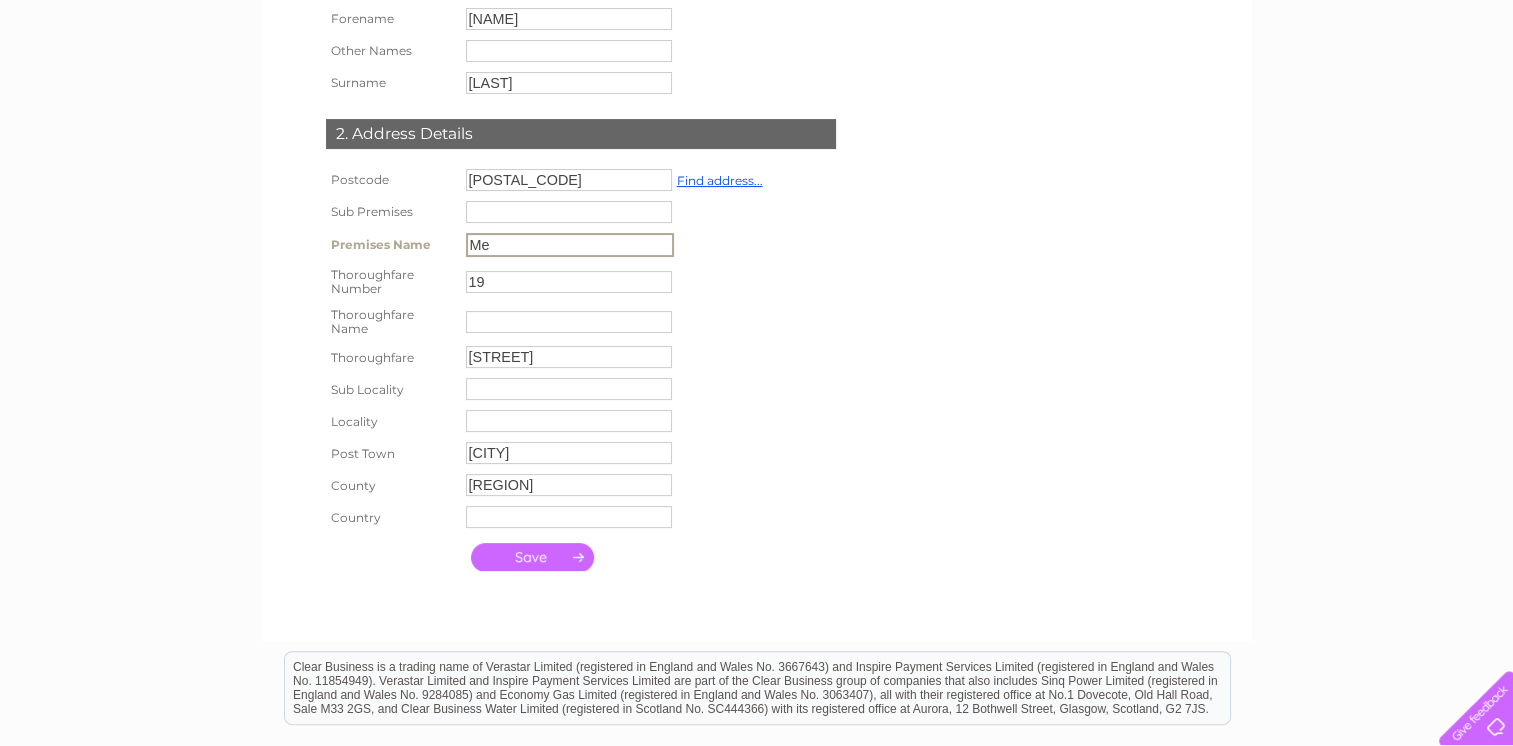type on "M" 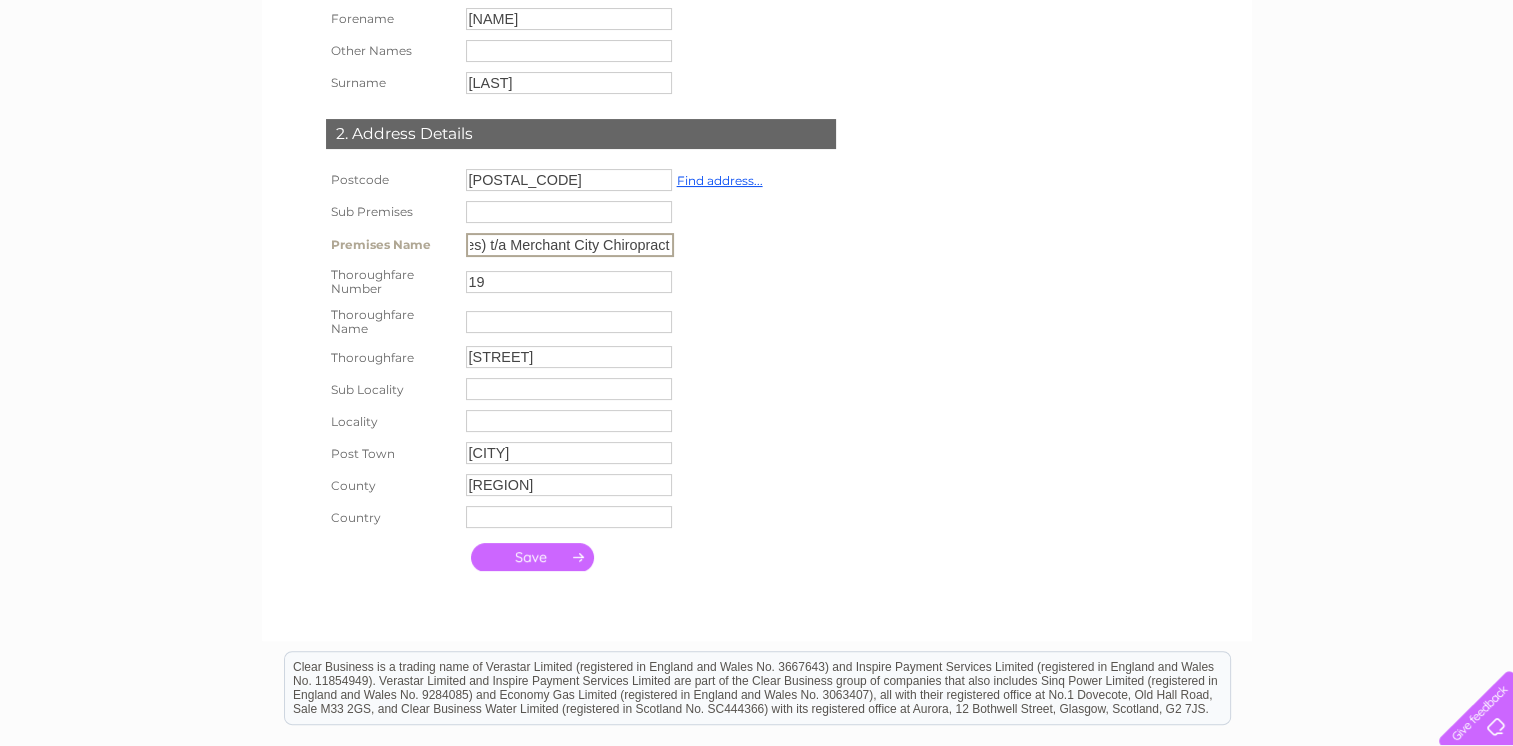 scroll, scrollTop: 0, scrollLeft: 102, axis: horizontal 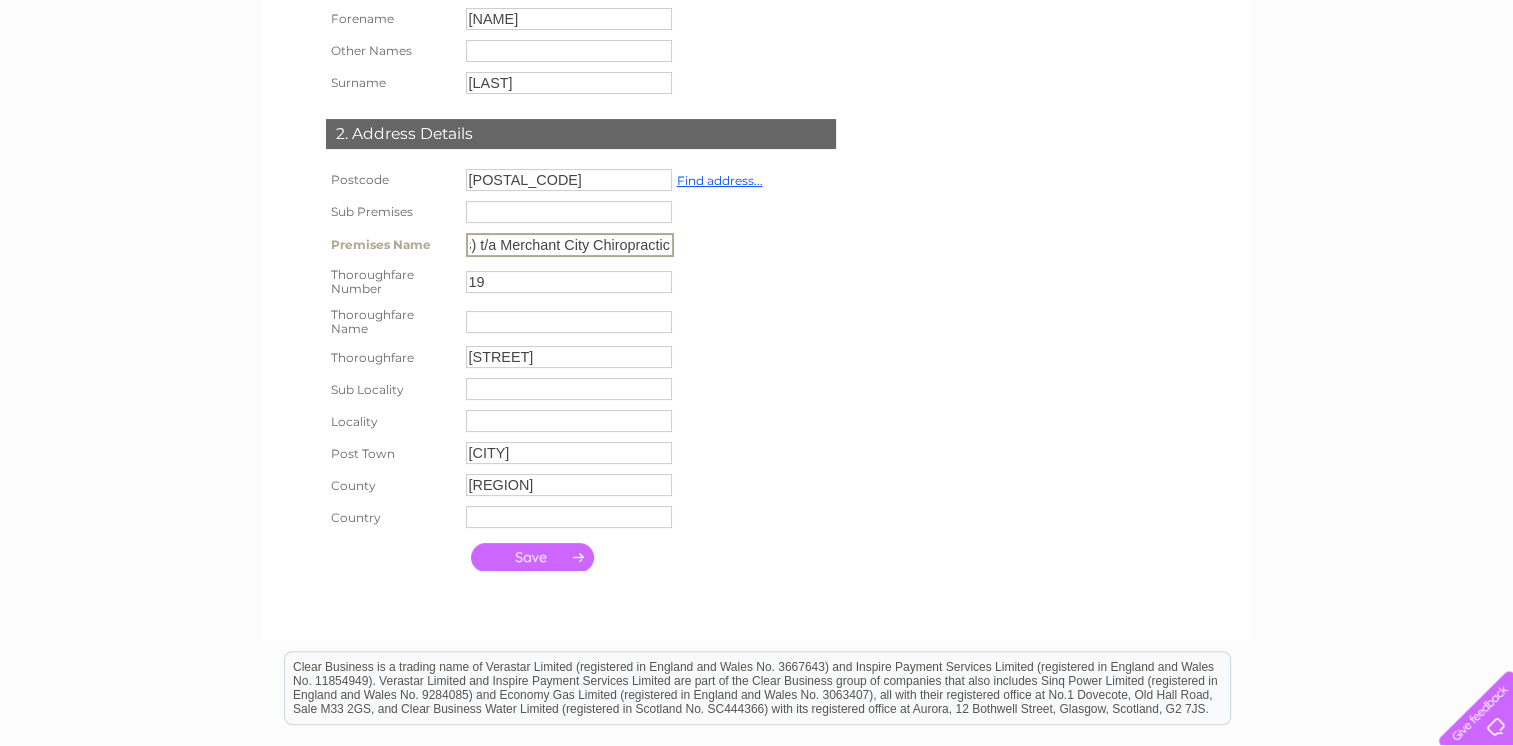 type on "JMCD (Services) t/a Merchant City Chiropractic" 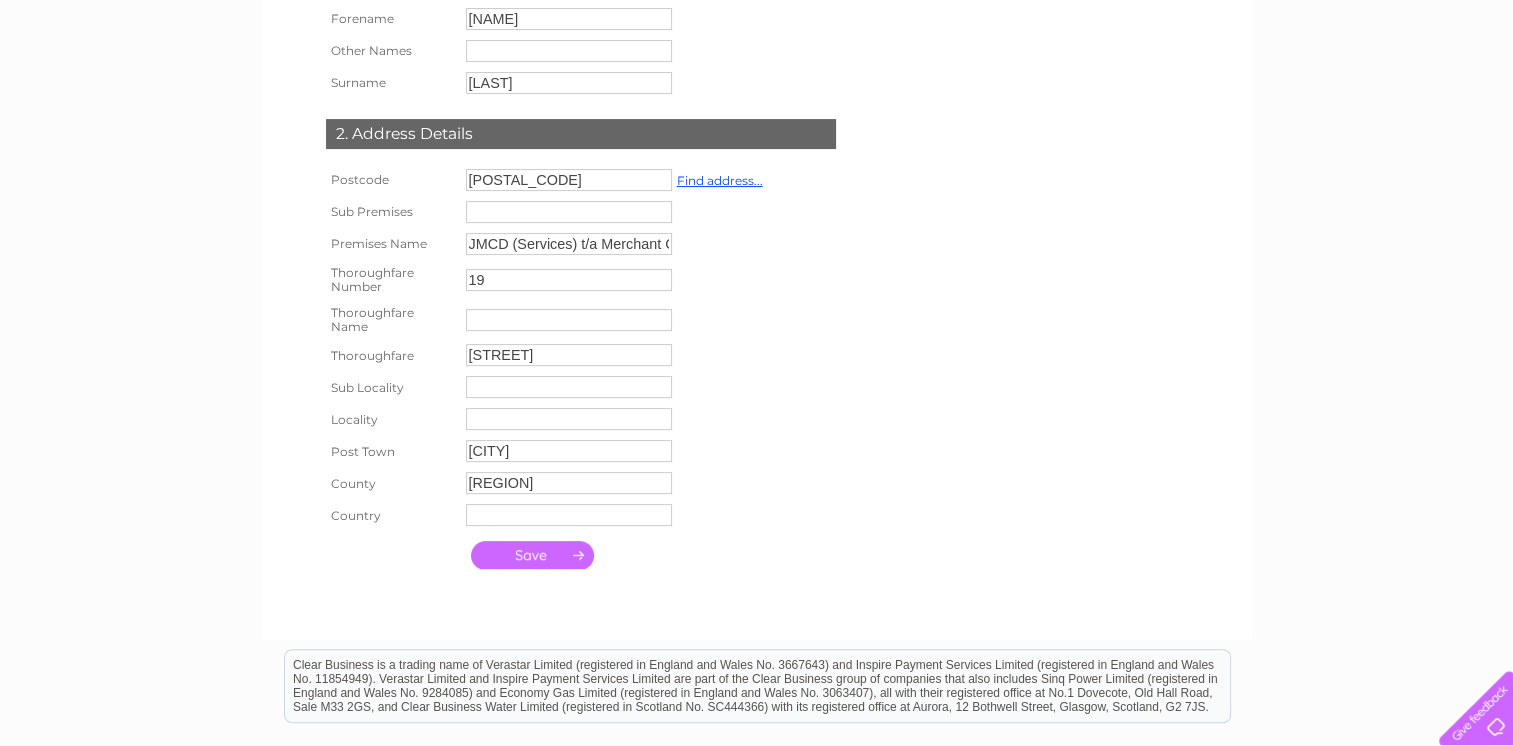 click at bounding box center [532, 555] 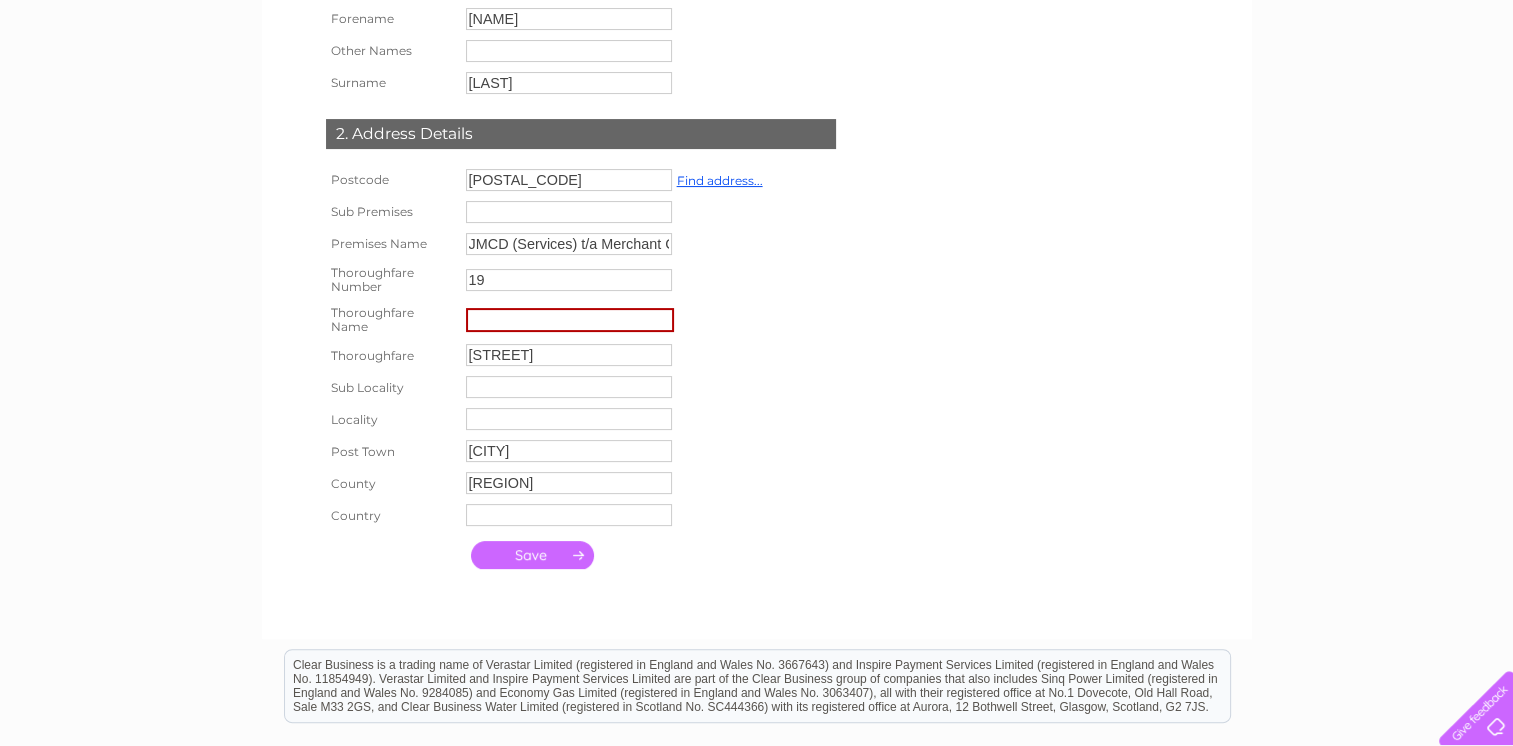 click at bounding box center (532, 555) 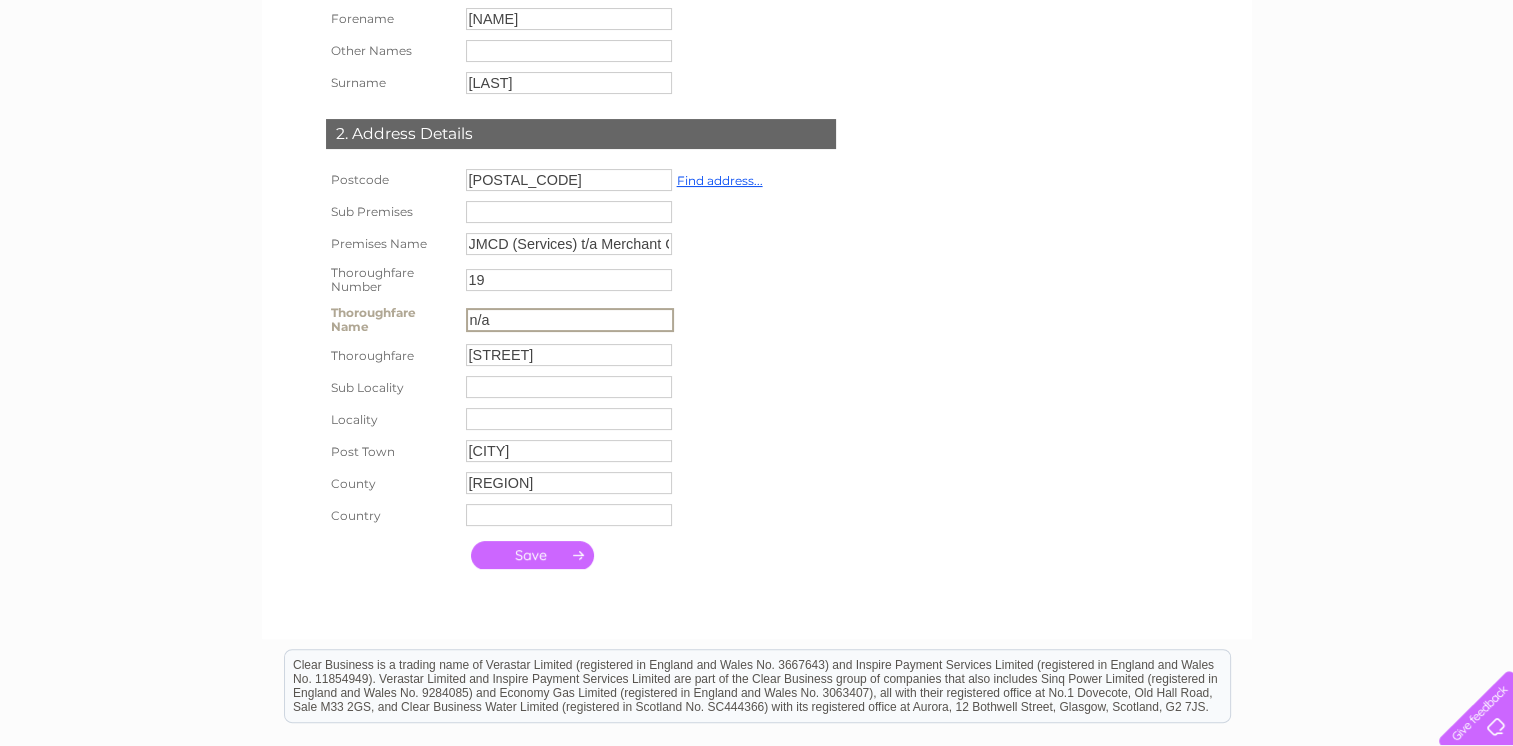 type on "n/a" 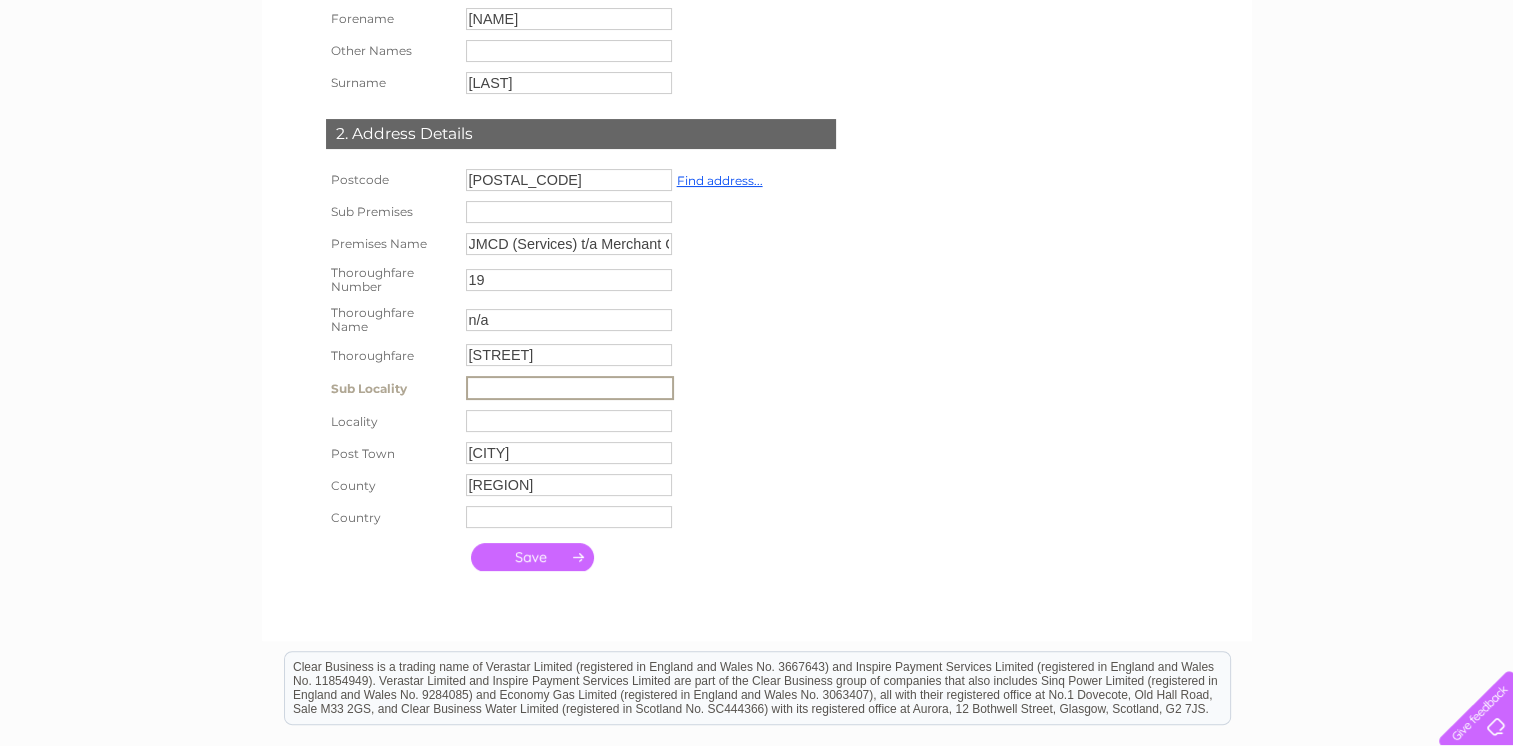 click at bounding box center [570, 388] 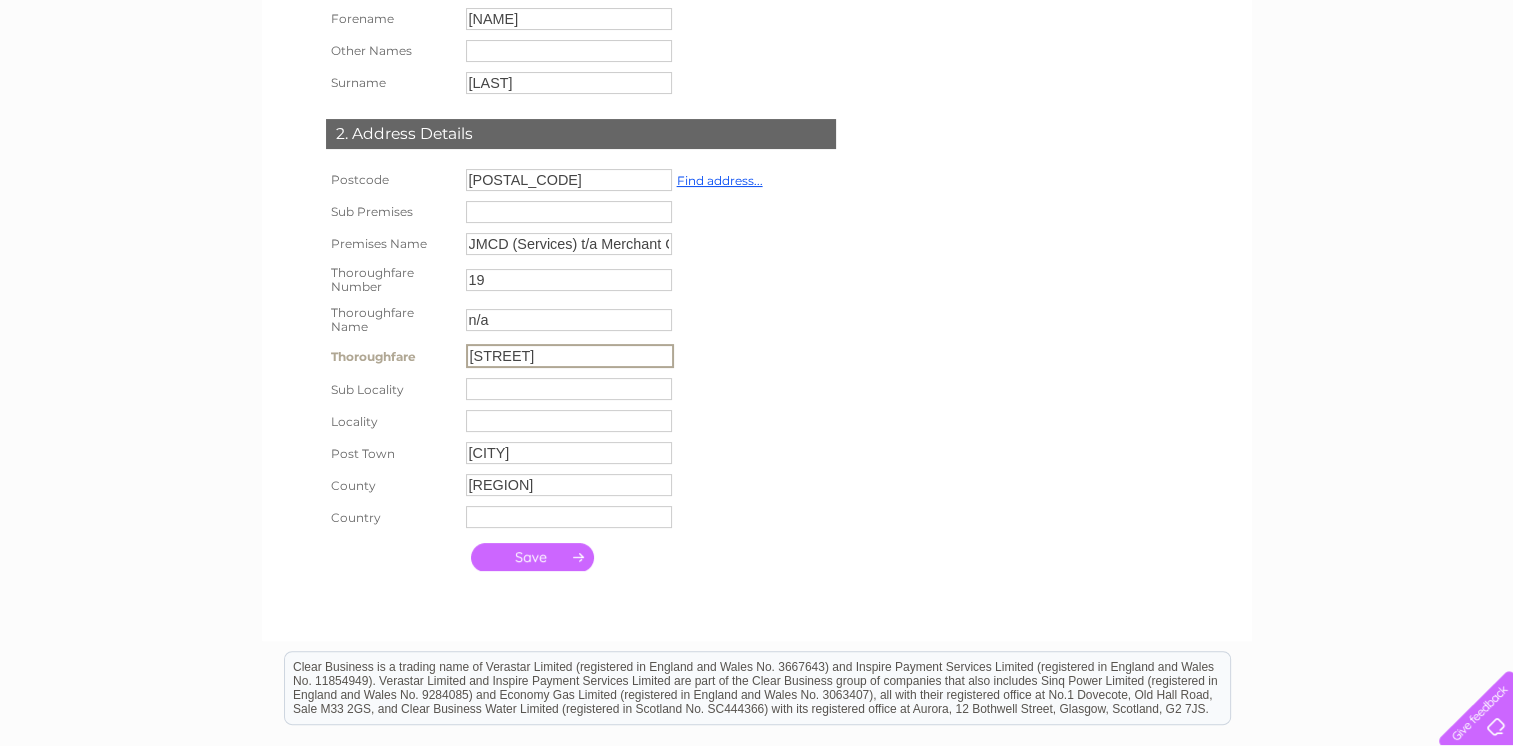 click on "[STREET]" at bounding box center (570, 356) 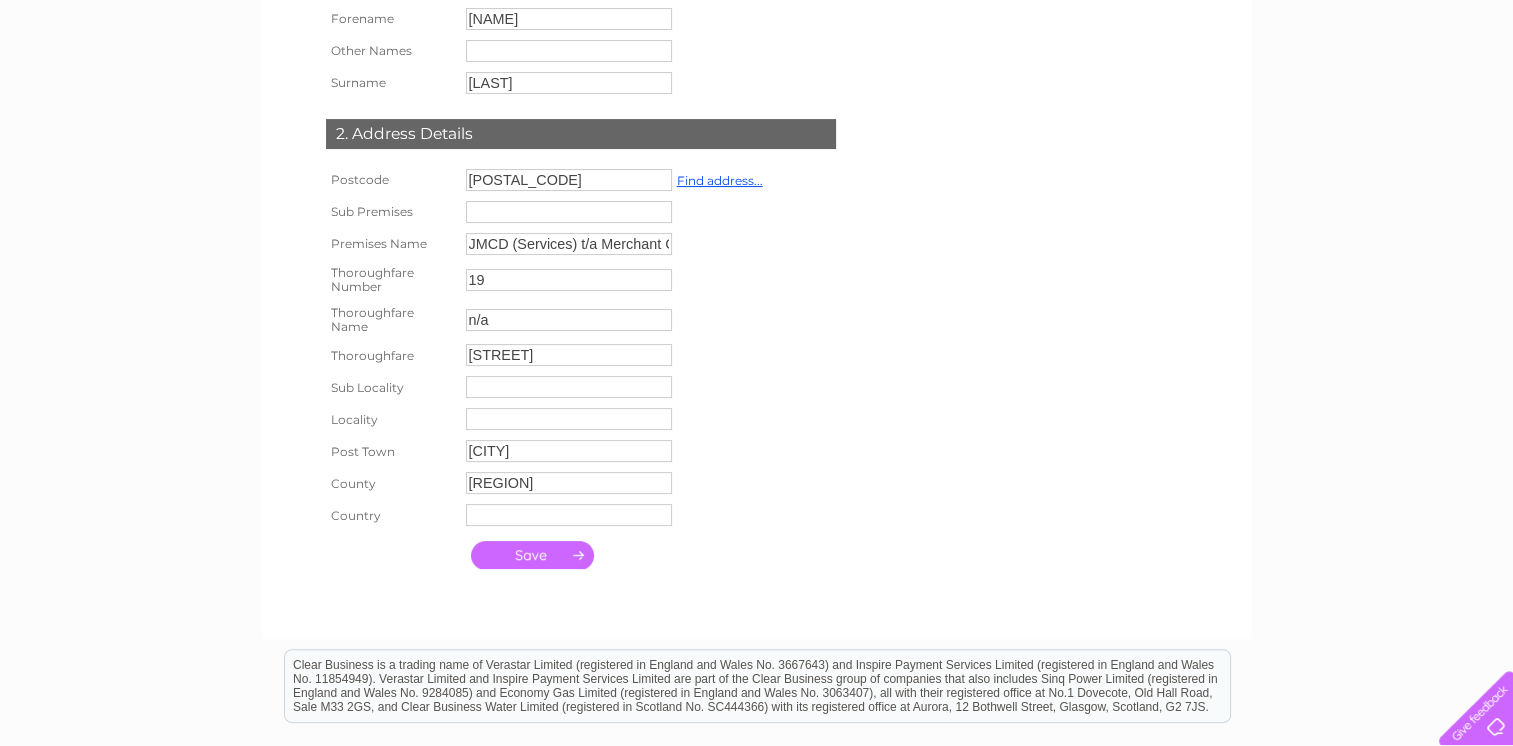 click at bounding box center (532, 555) 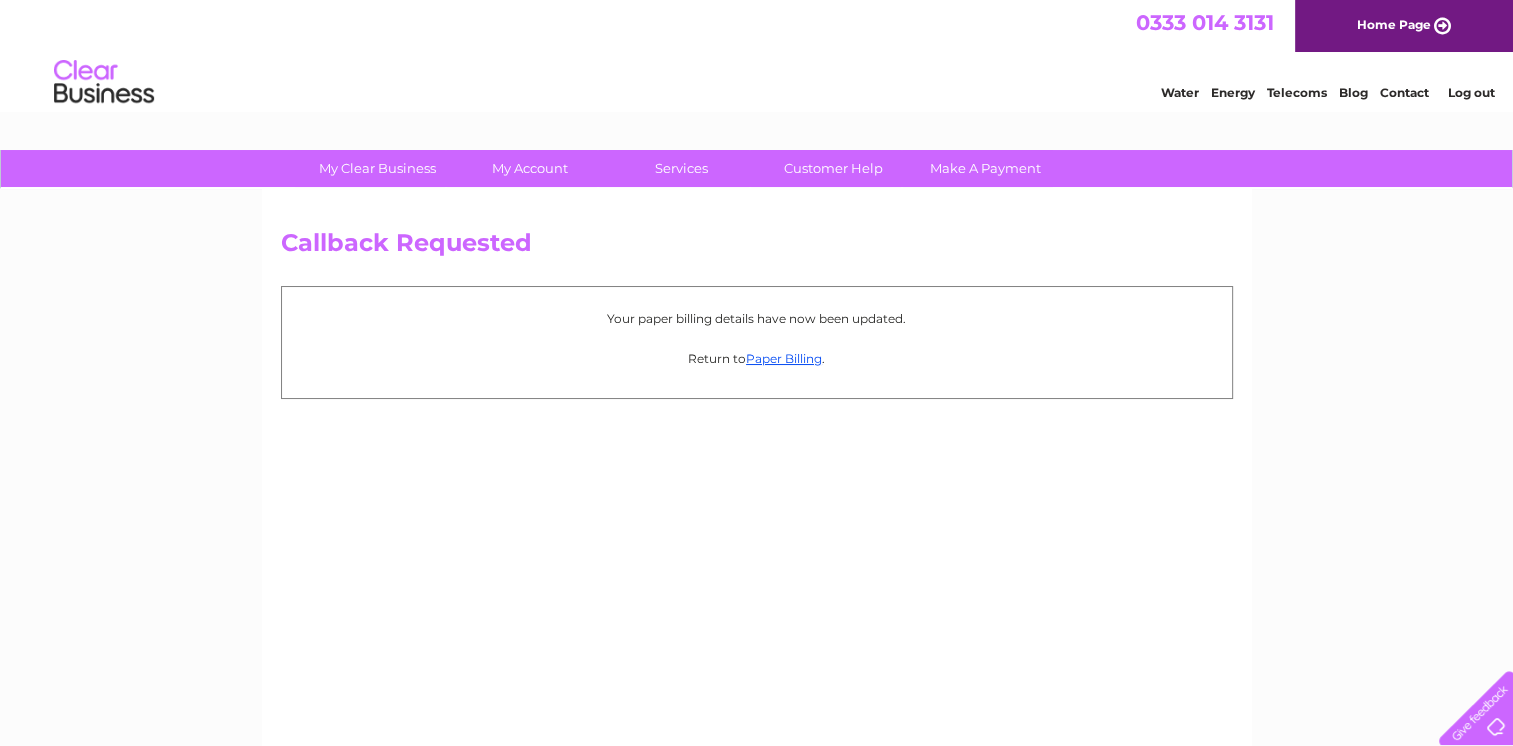 scroll, scrollTop: 0, scrollLeft: 0, axis: both 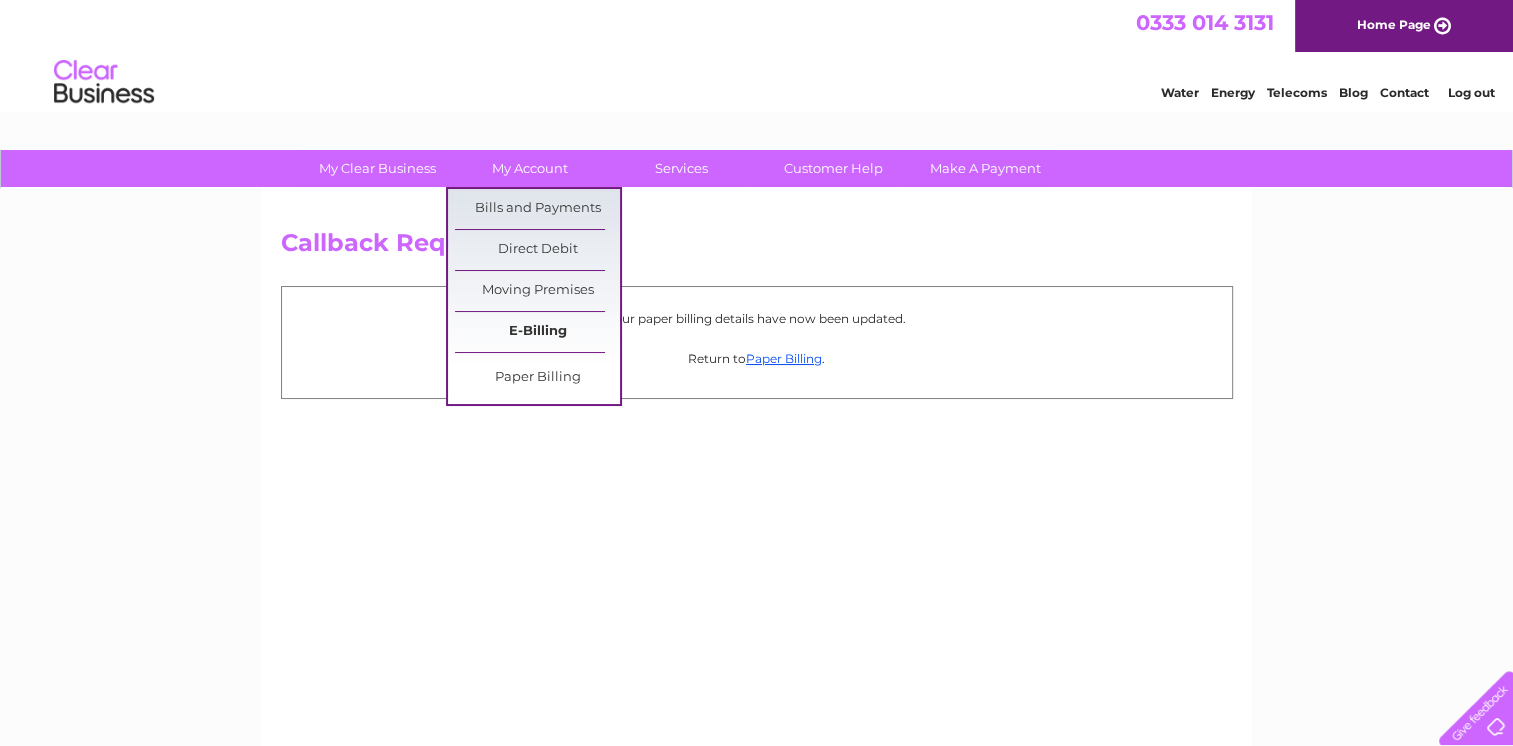 click on "E-Billing" at bounding box center (537, 332) 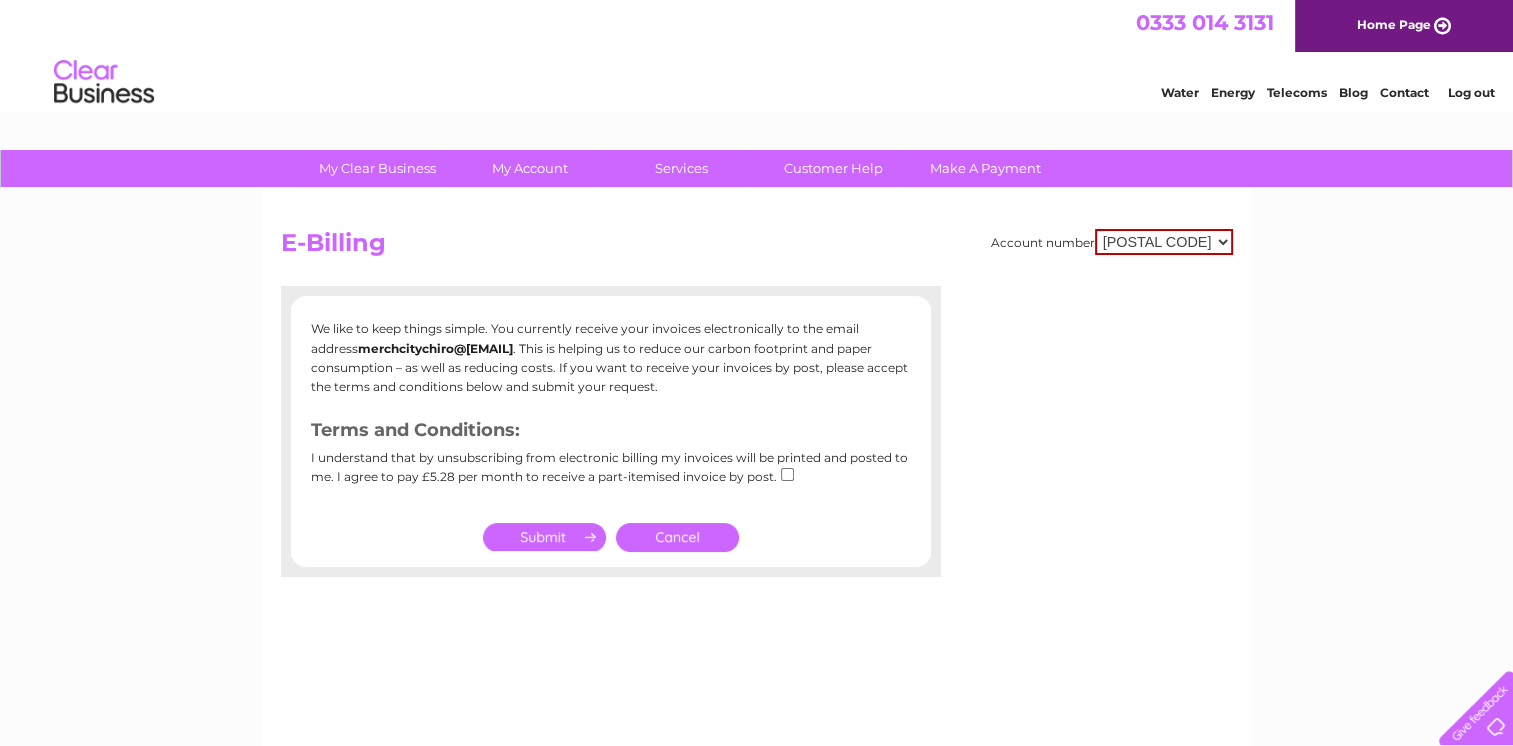 scroll, scrollTop: 0, scrollLeft: 0, axis: both 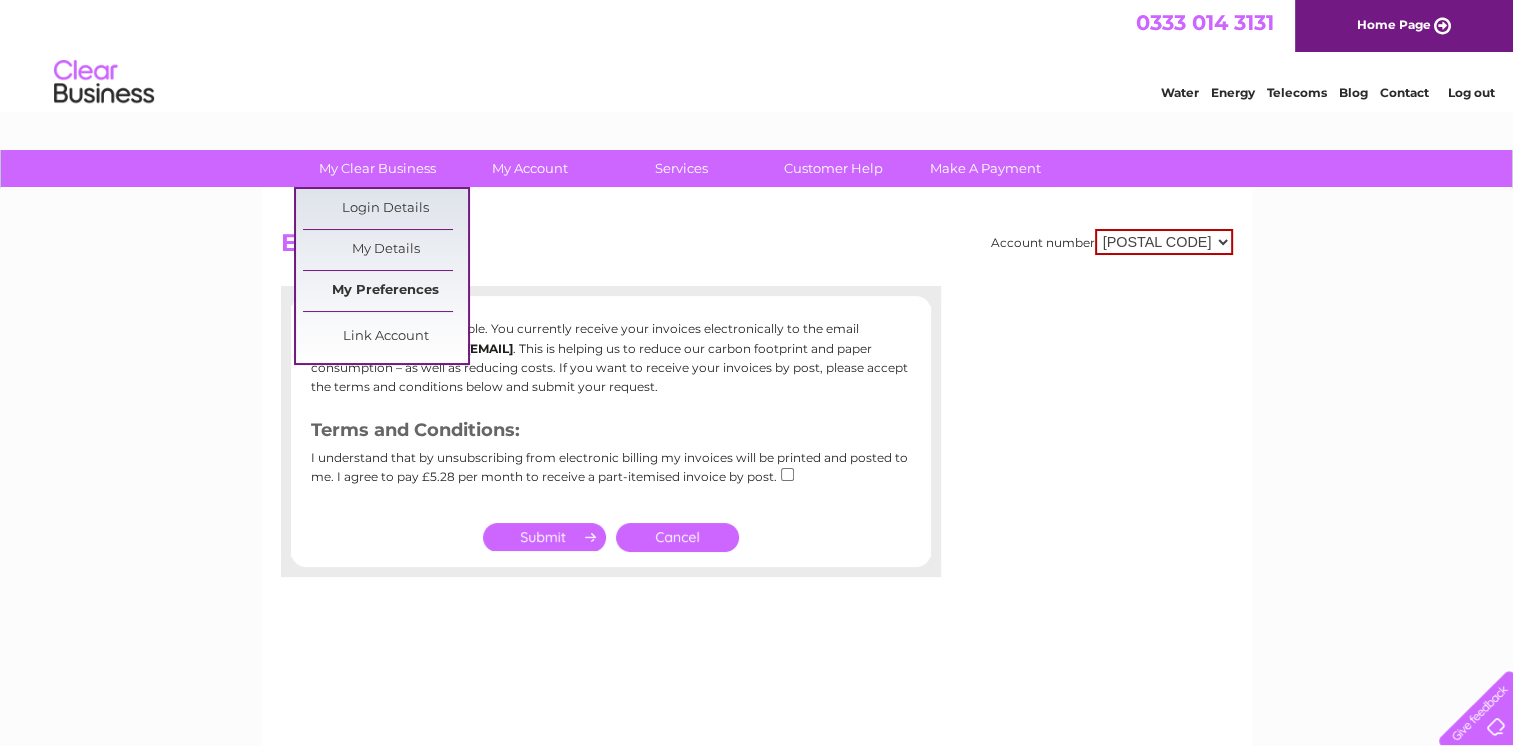 click on "My Preferences" at bounding box center [385, 291] 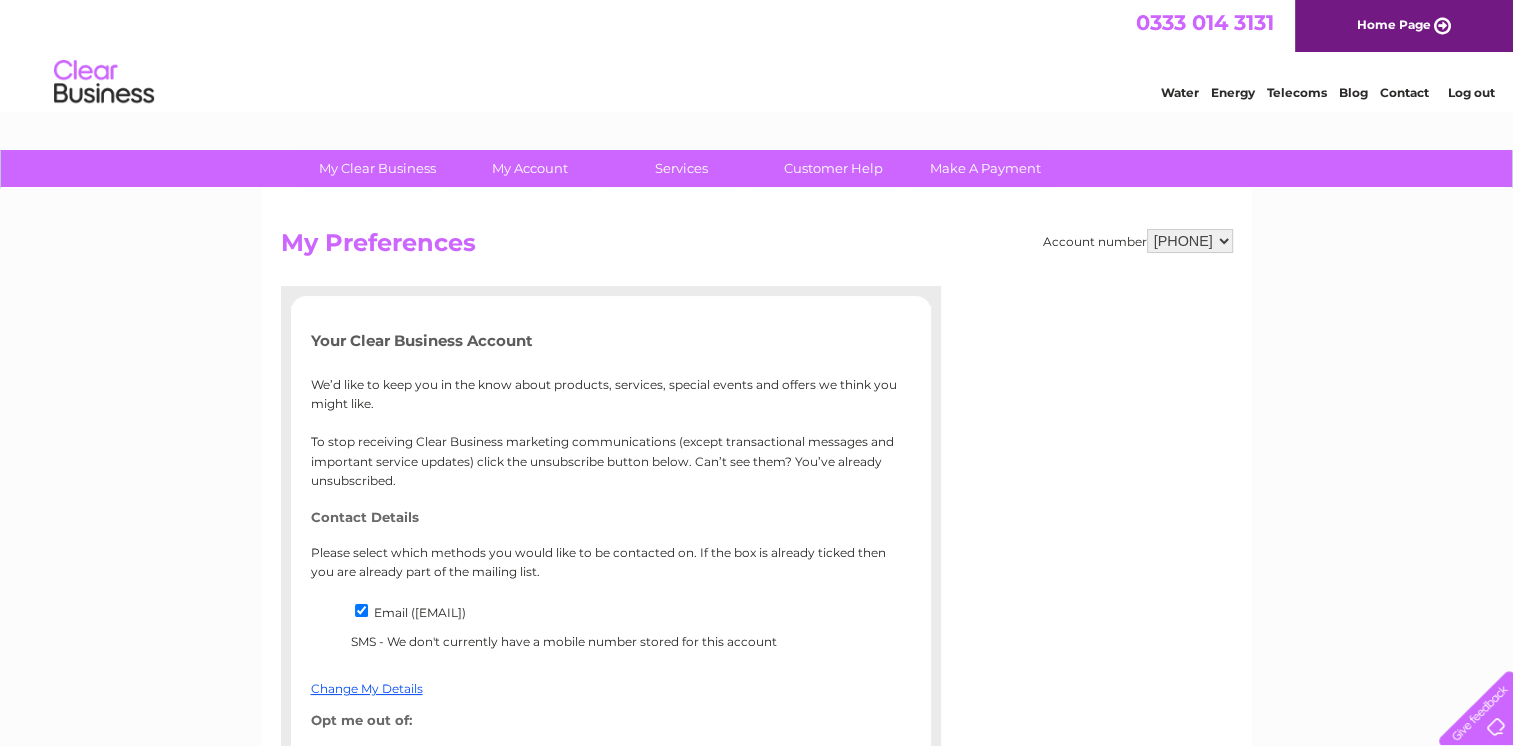 scroll, scrollTop: 0, scrollLeft: 0, axis: both 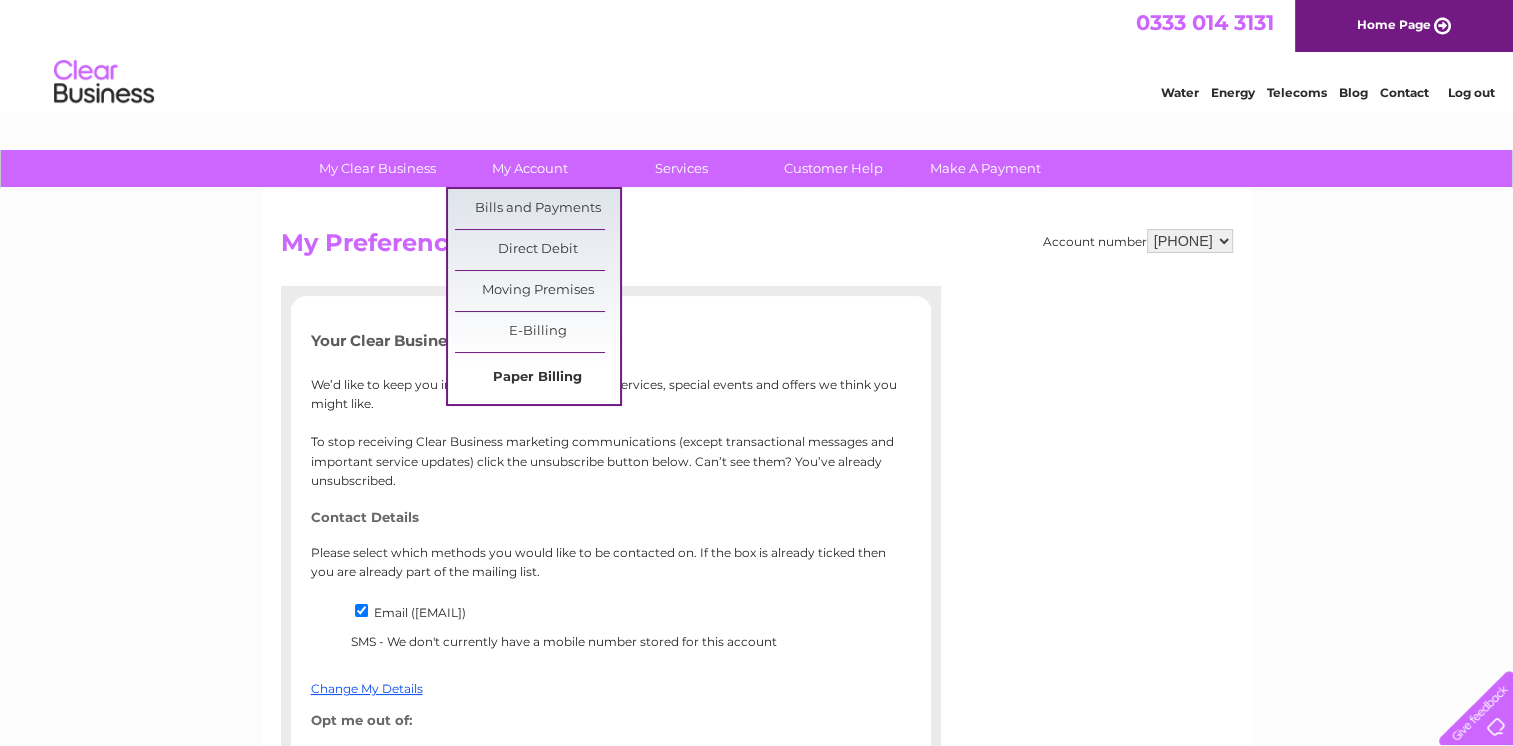 click on "Paper Billing" at bounding box center [537, 378] 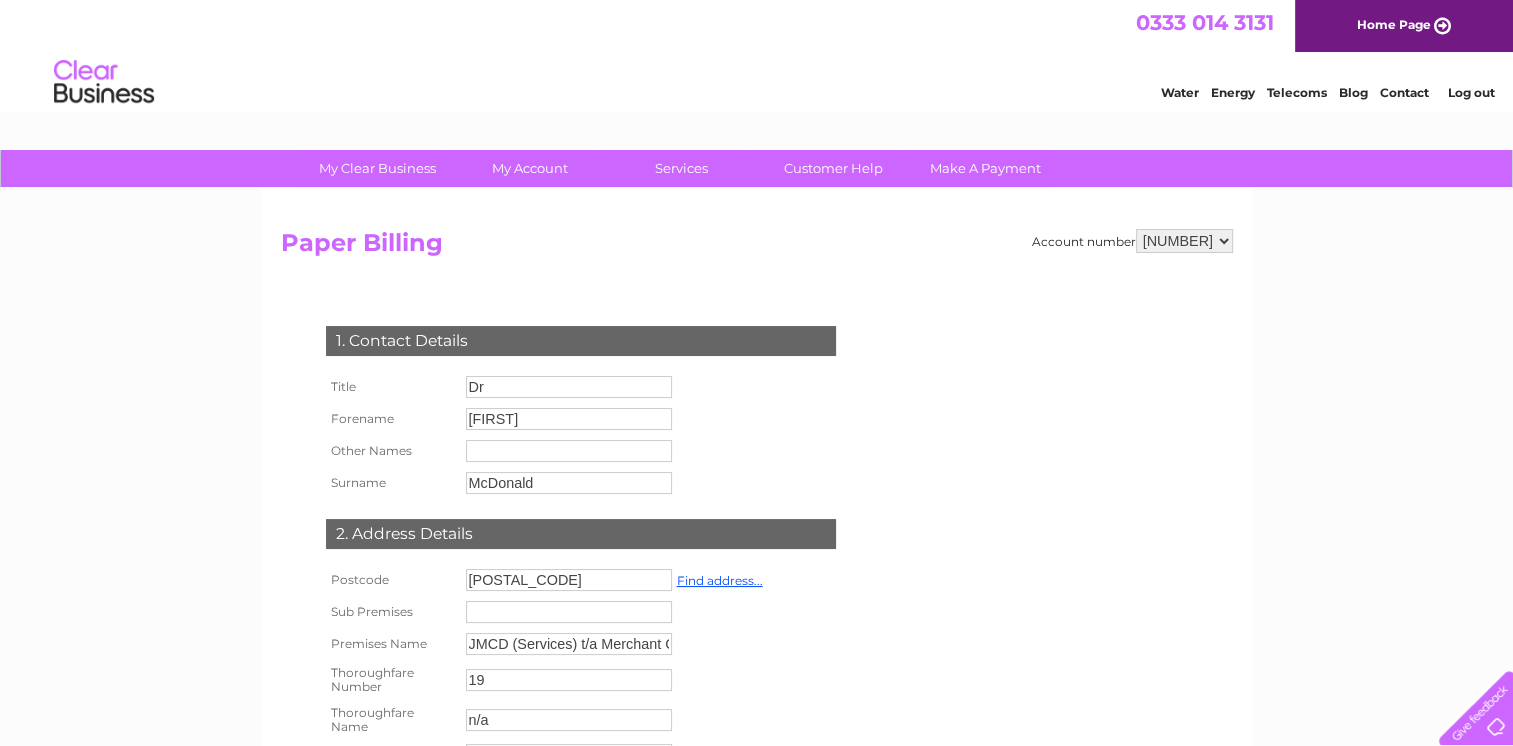 scroll, scrollTop: 0, scrollLeft: 0, axis: both 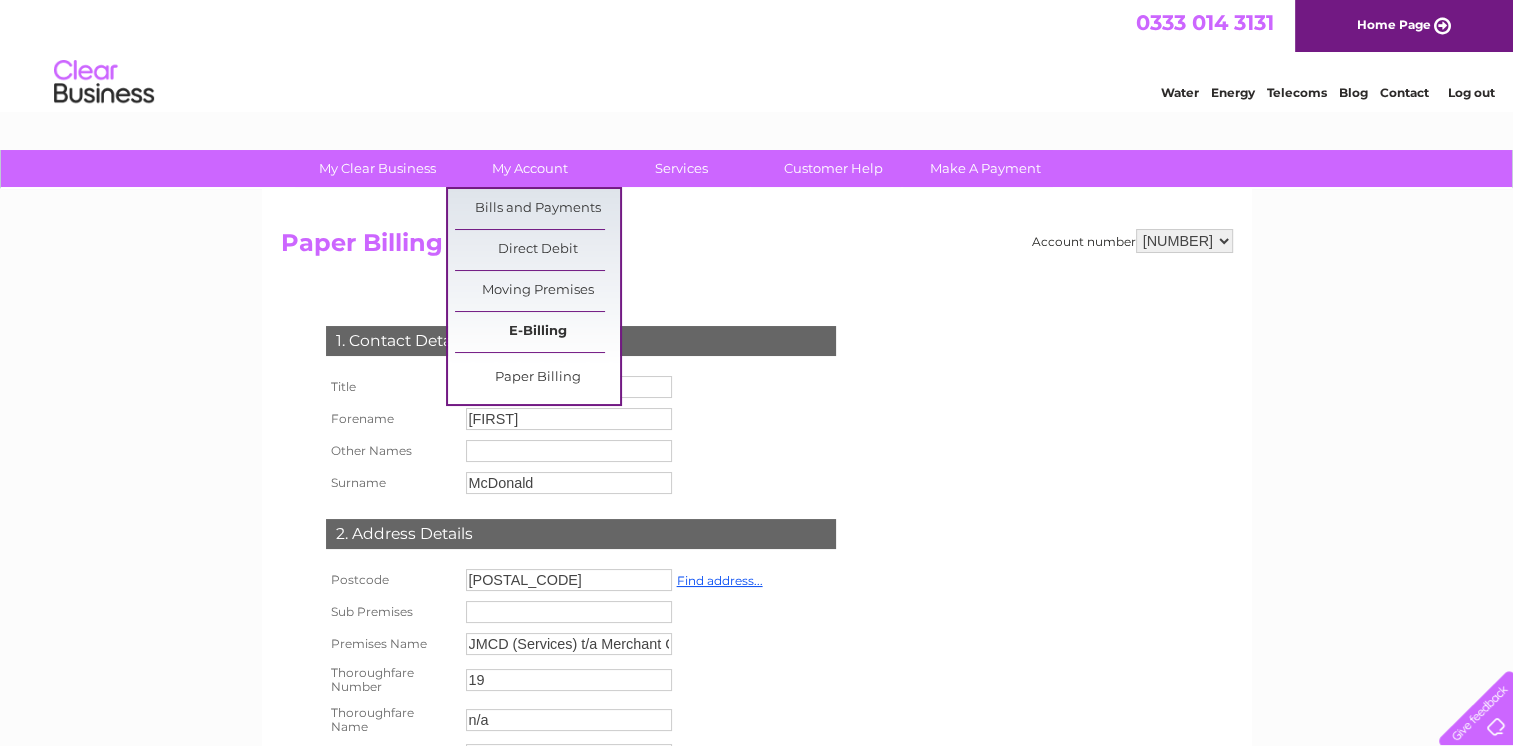 click on "E-Billing" at bounding box center (537, 332) 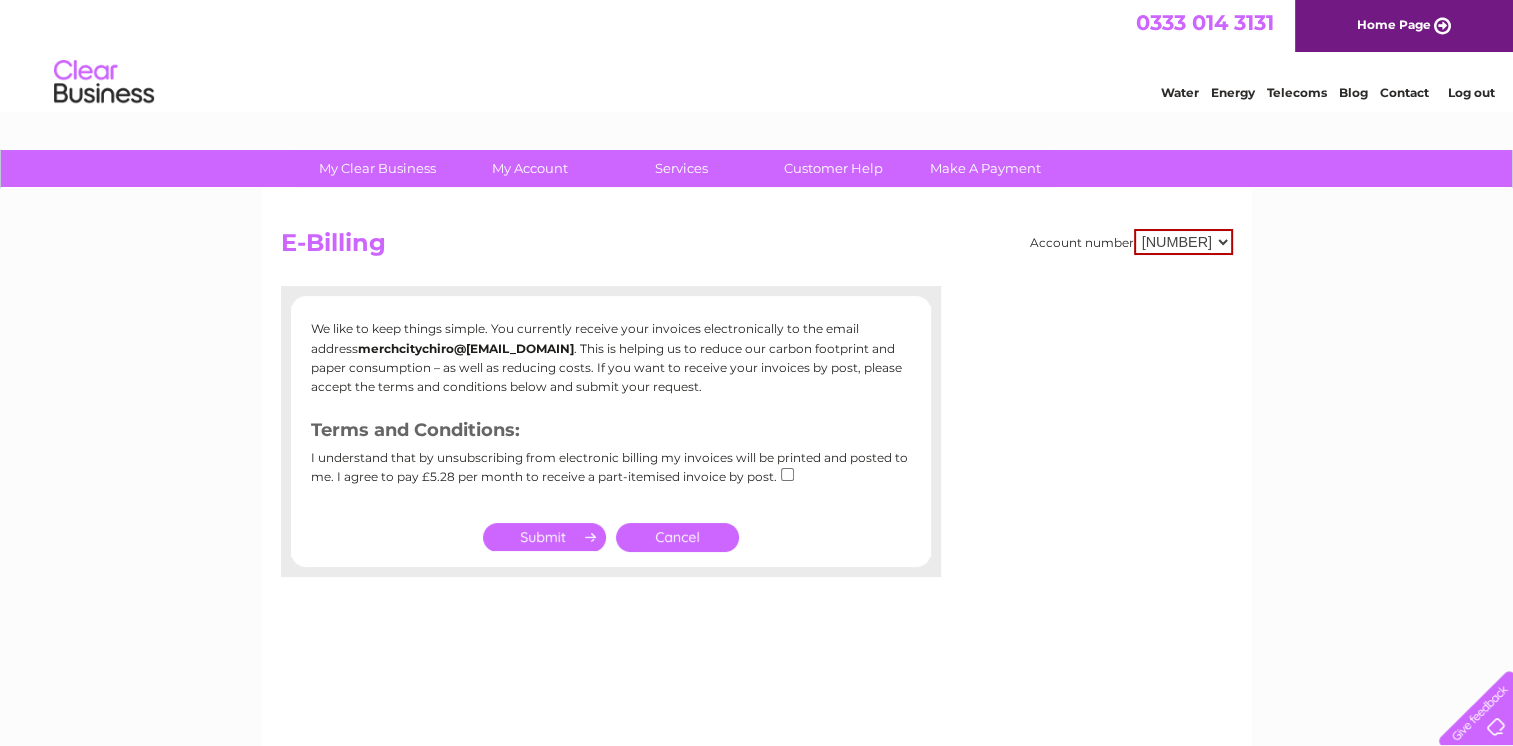 scroll, scrollTop: 0, scrollLeft: 0, axis: both 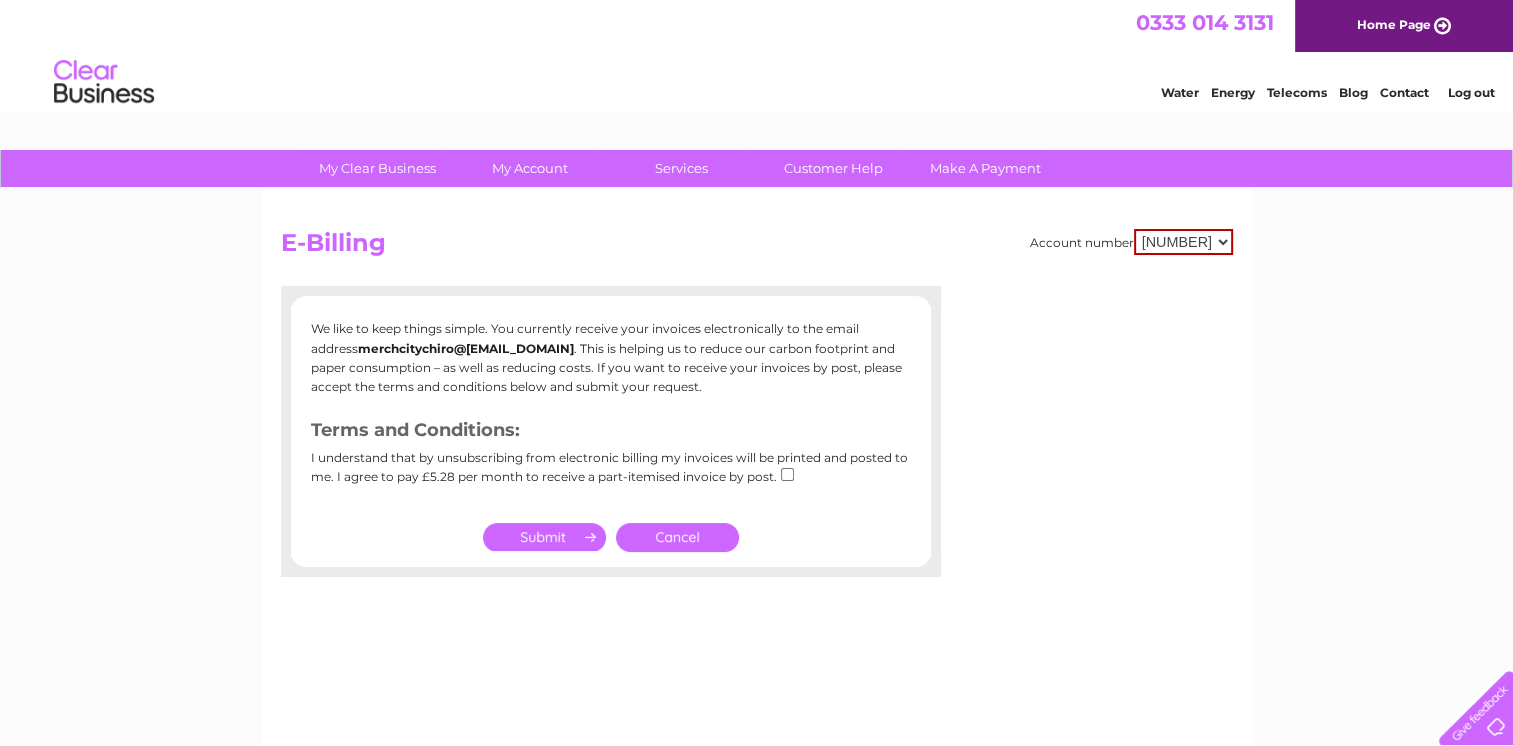 click at bounding box center [544, 537] 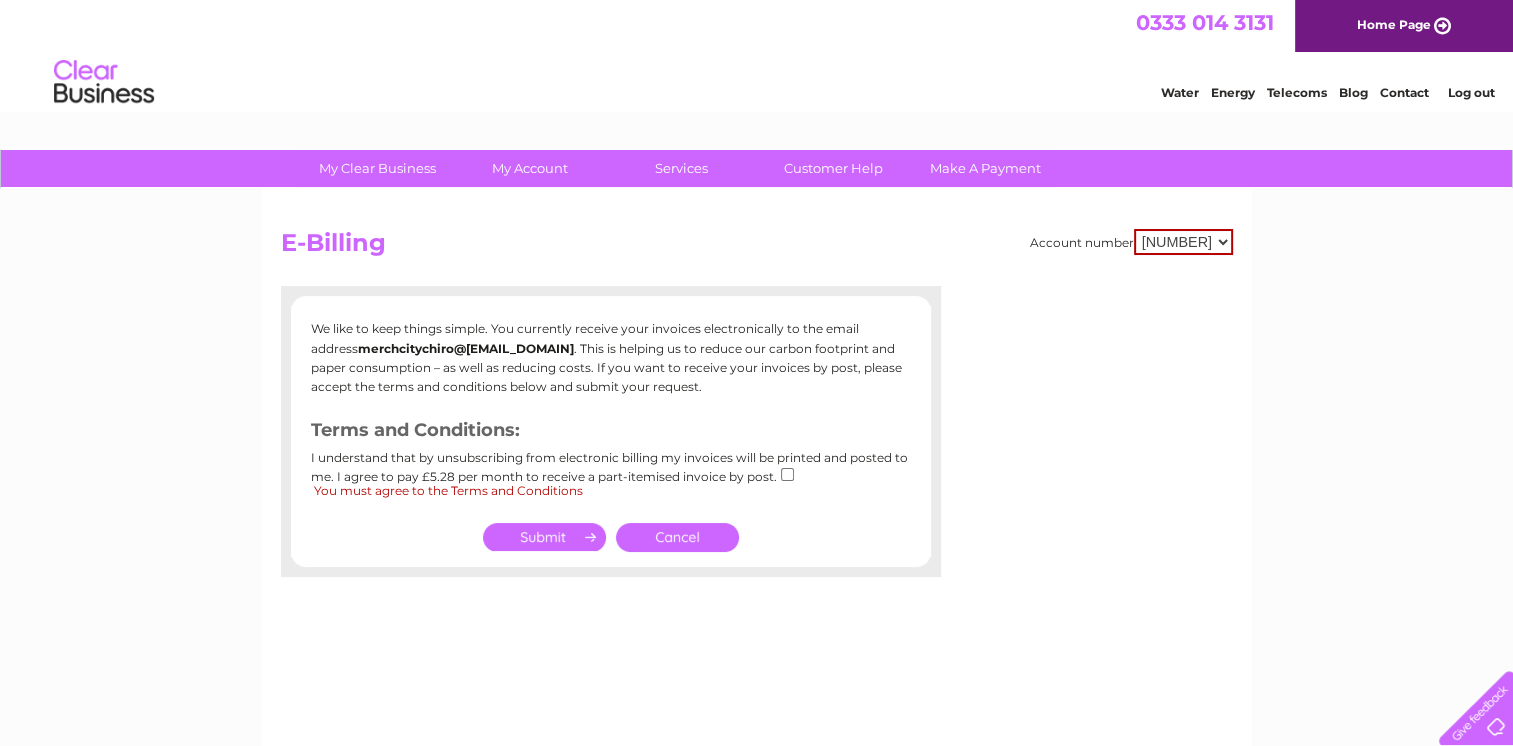 click on "Cancel" at bounding box center (677, 537) 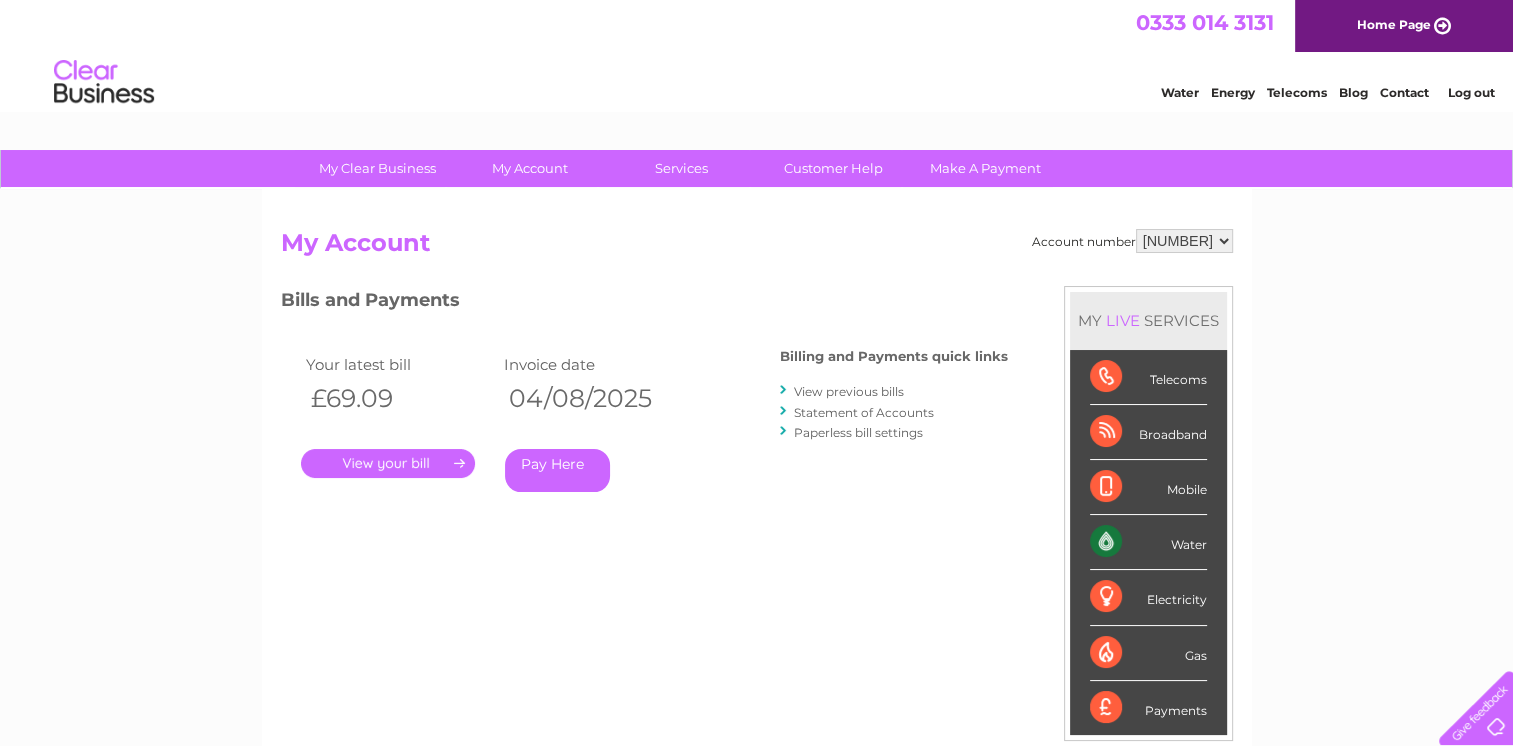 scroll, scrollTop: 0, scrollLeft: 0, axis: both 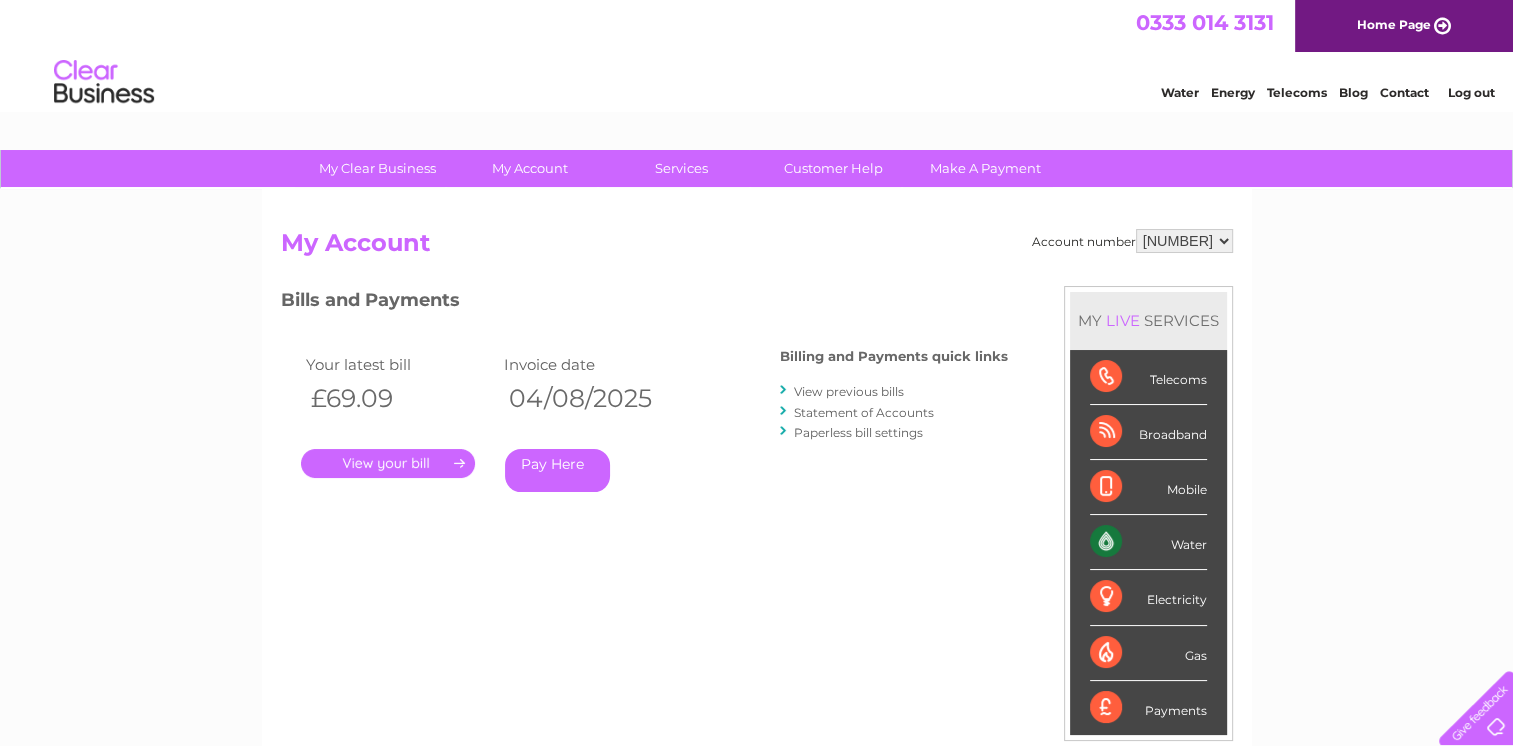click on "Paperless bill settings" at bounding box center (858, 432) 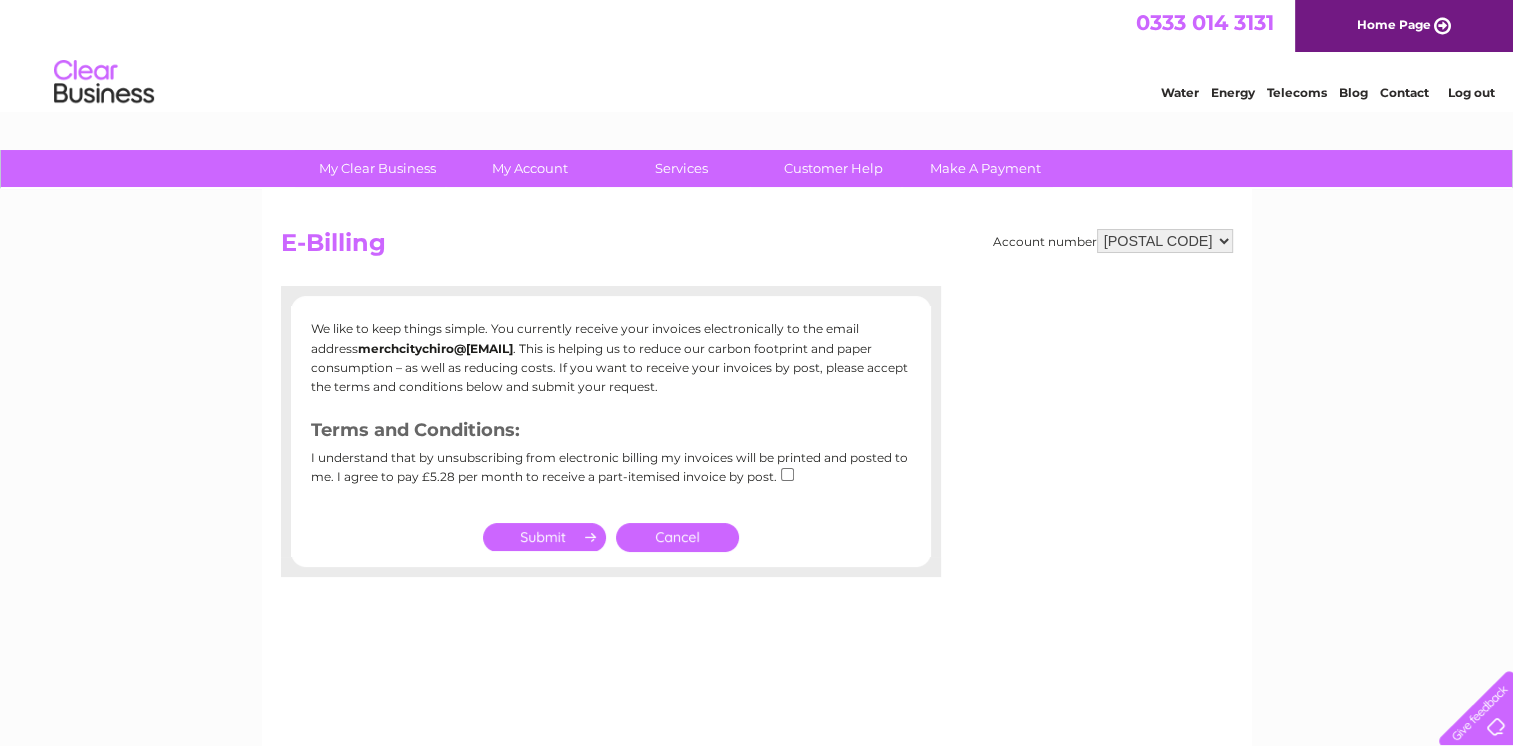 scroll, scrollTop: 0, scrollLeft: 0, axis: both 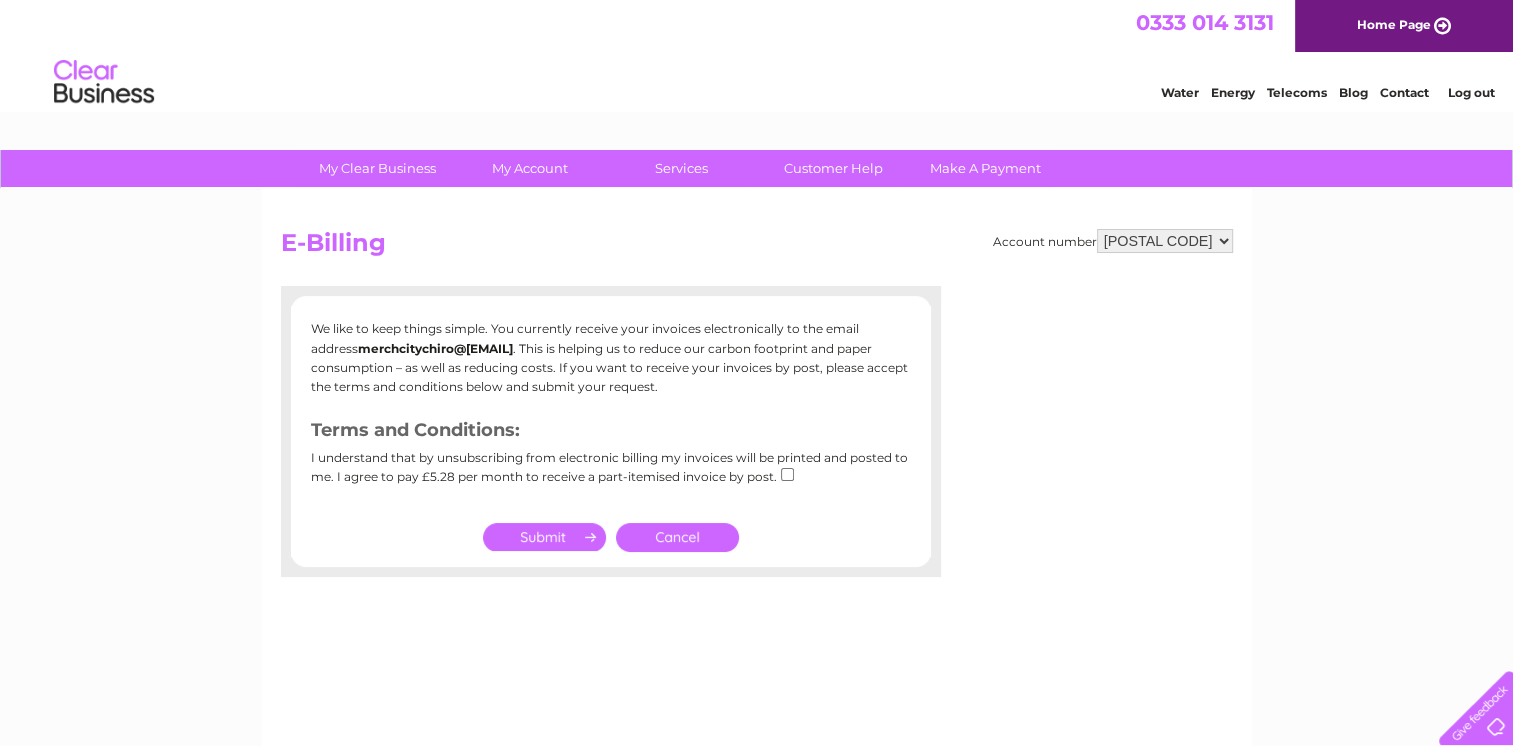 click on "Cancel" at bounding box center (677, 537) 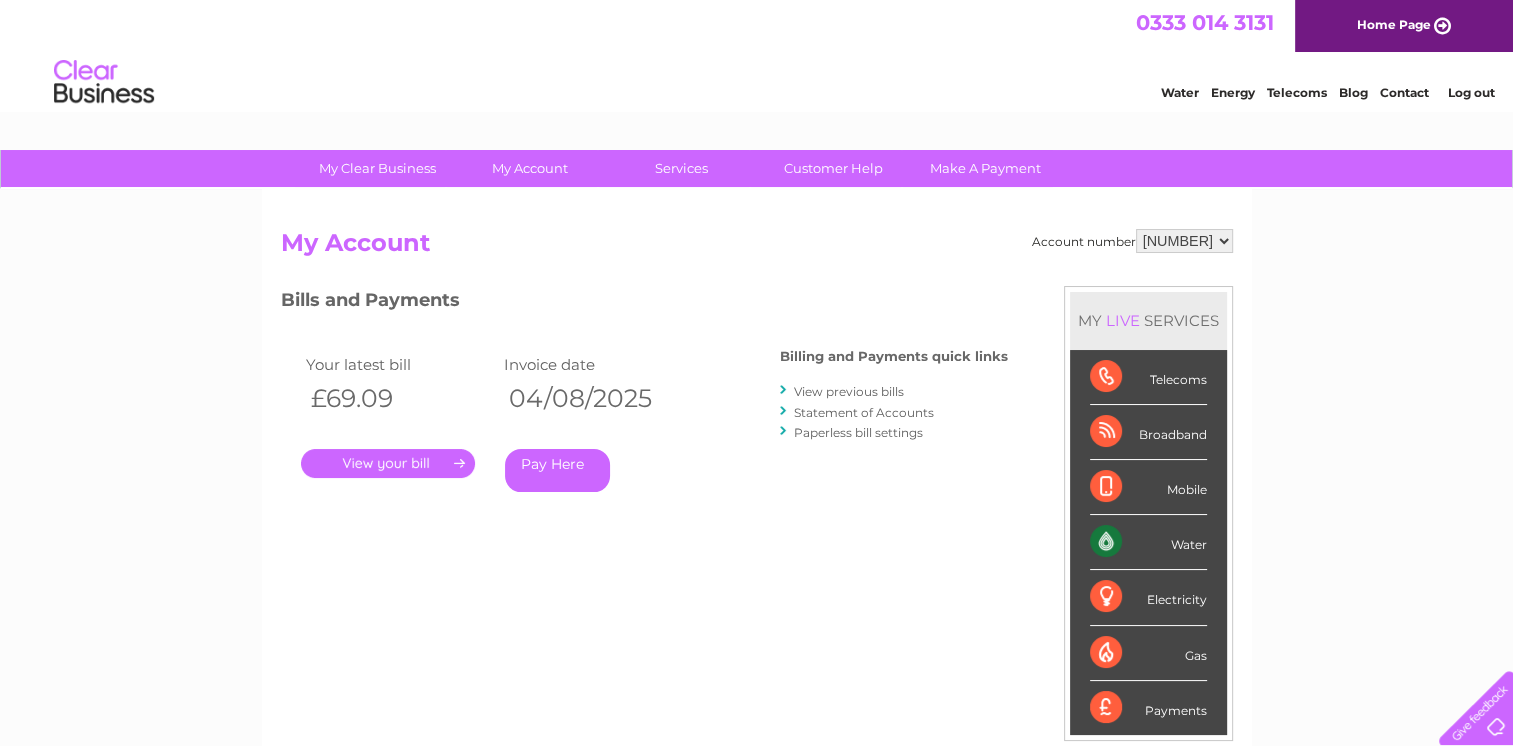 scroll, scrollTop: 0, scrollLeft: 0, axis: both 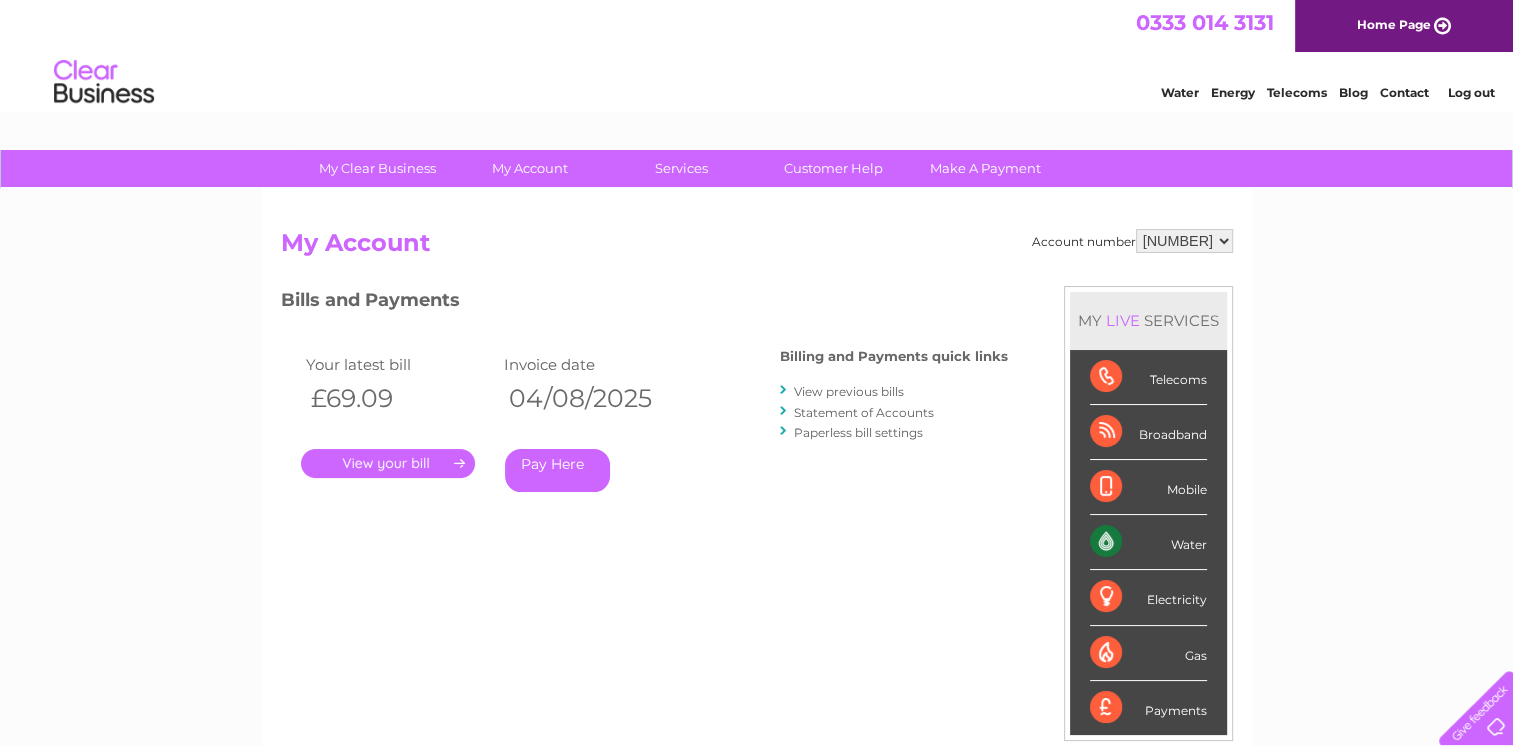 click on "." at bounding box center [388, 463] 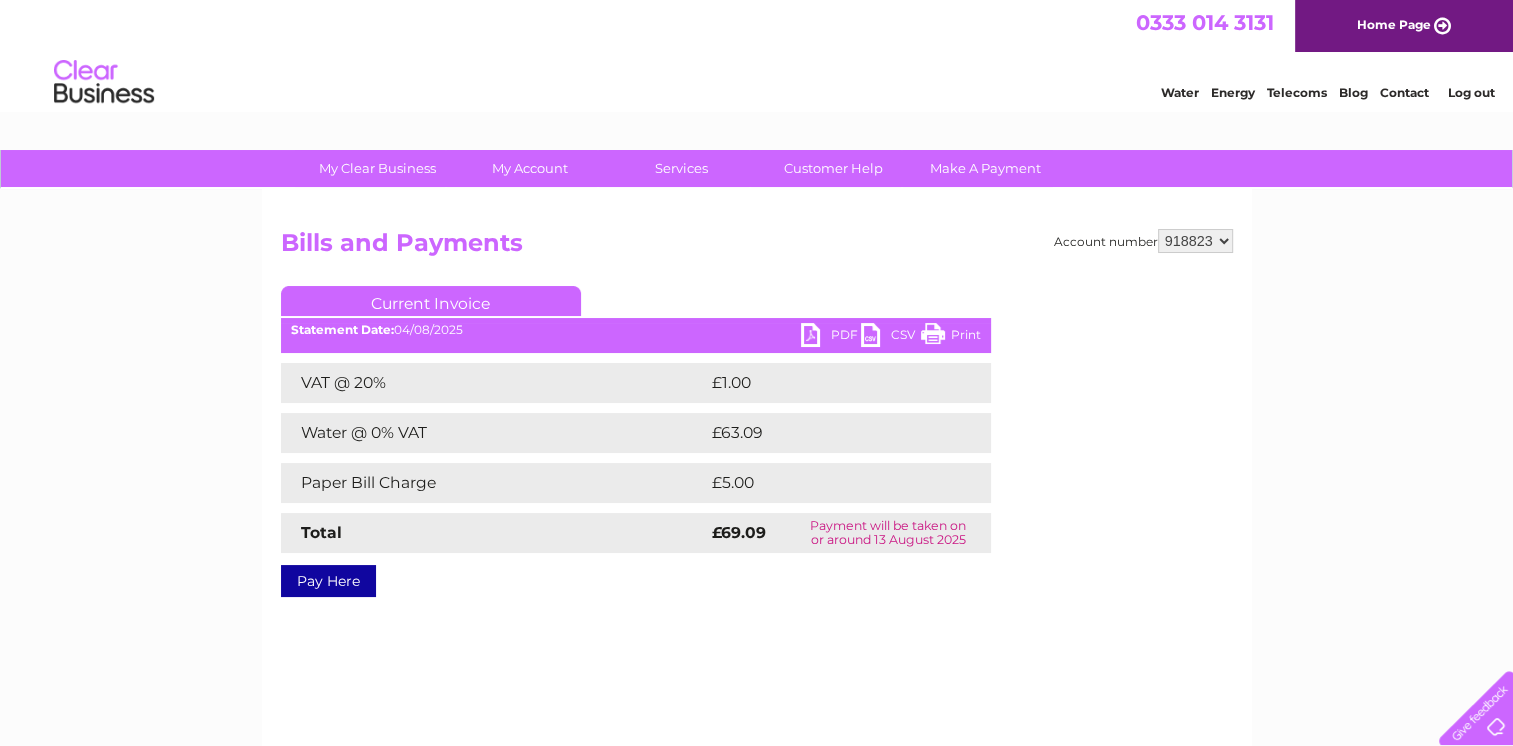 scroll, scrollTop: 0, scrollLeft: 0, axis: both 